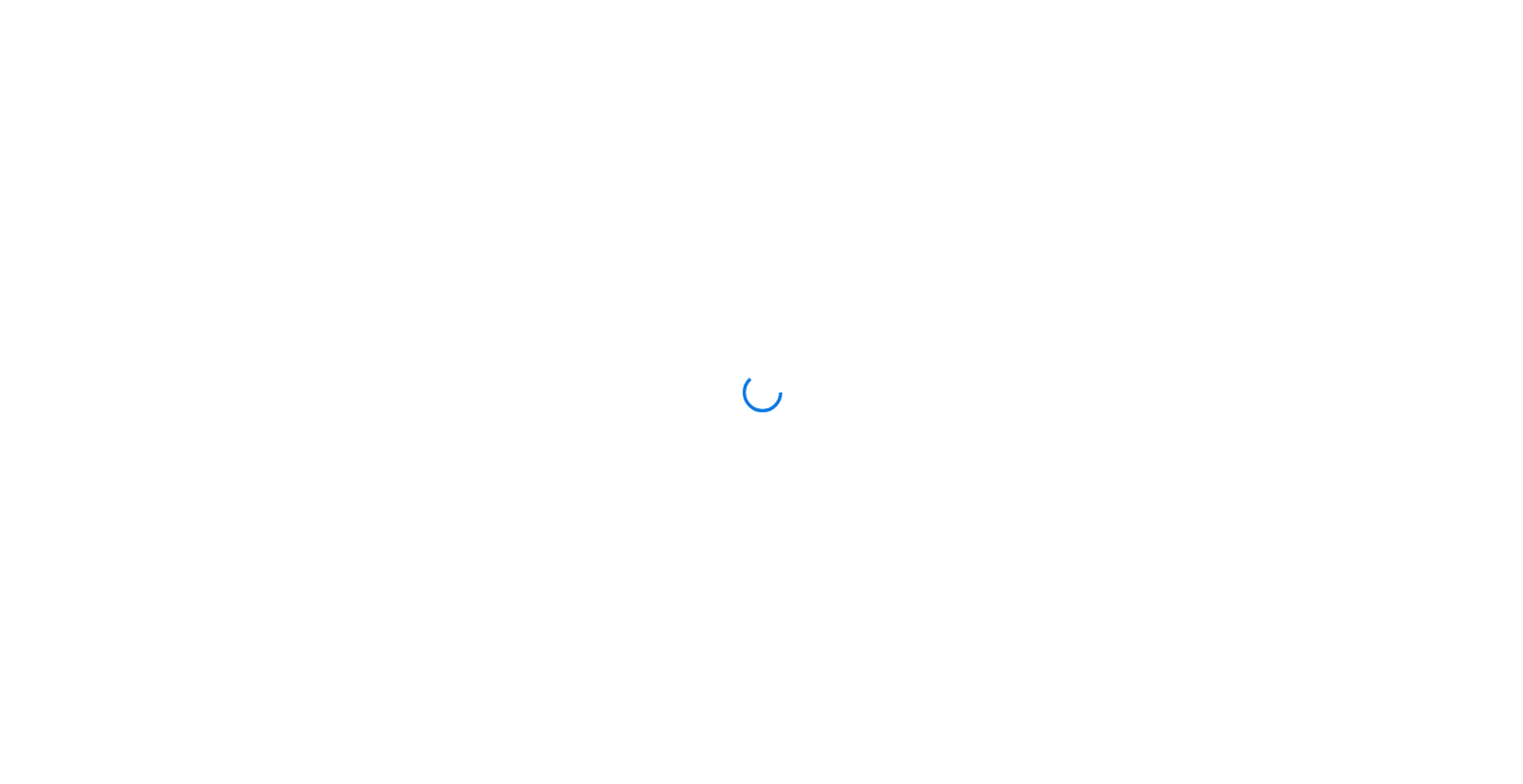 scroll, scrollTop: 0, scrollLeft: 0, axis: both 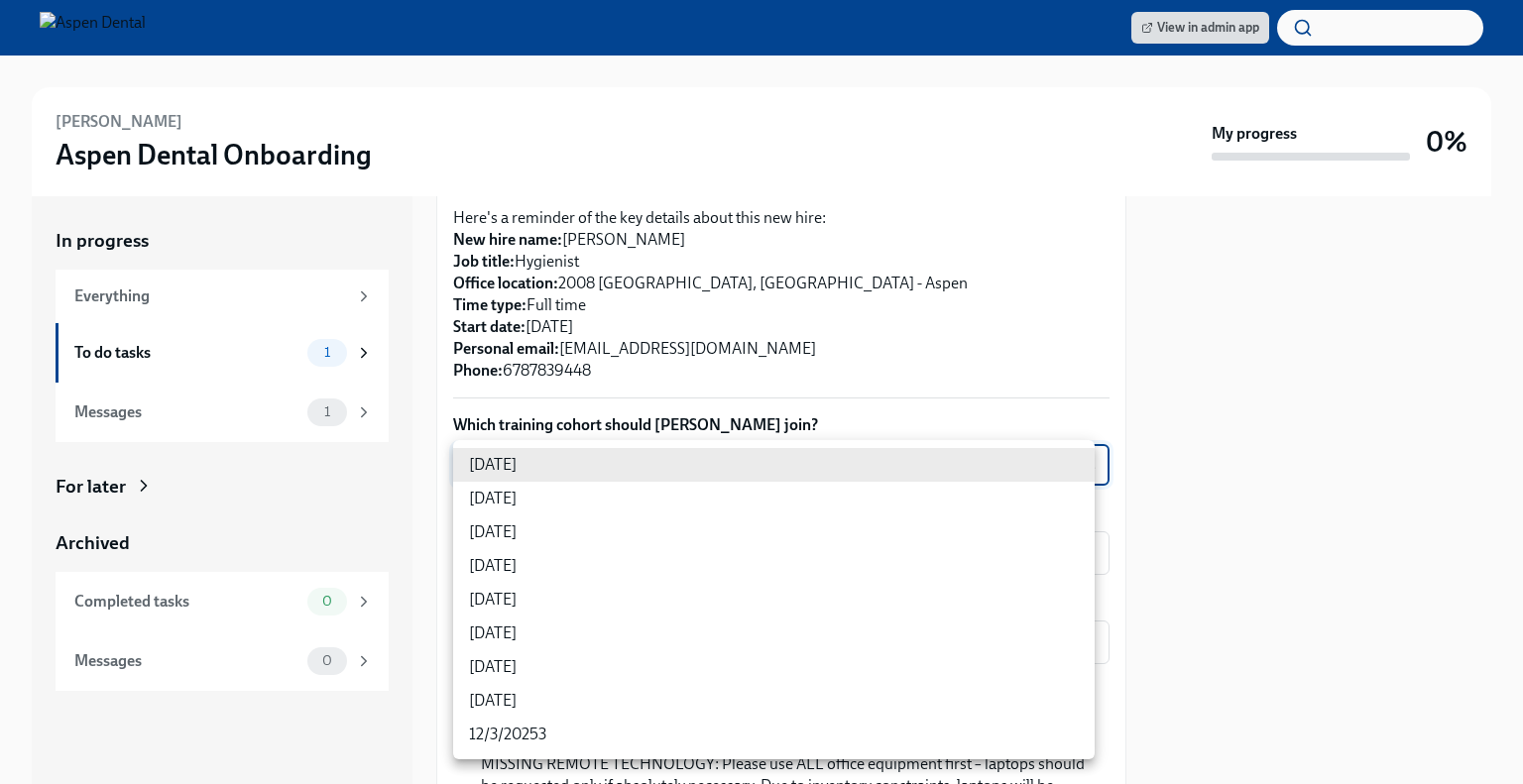 click on "View in admin app [PERSON_NAME] Aspen Dental Onboarding My progress 0% In progress Everything To do tasks 1 Messages 1 For later Archived Completed tasks 0 Messages 0 Confirm training details for [PERSON_NAME] To Do Due  [DATE] Preparing for [PERSON_NAME] start ([DATE], 2008 [GEOGRAPHIC_DATA], [GEOGRAPHIC_DATA] - Aspen) Dear [PERSON_NAME],
This is a friendly reminder that [PERSON_NAME] will be starting work shortly as a Hygie... Please provide a few extra details so we can
register [PERSON_NAME] for their virtual onboarding
tailor the info [PERSON_NAME] sends to them about their training
order their new hire kit to be delivered to the right place
The training details are scheduled to be sent to [PERSON_NAME] 1 week before their startdate. Please provide the info requested below ahead of that point. Here's a reminder of the key details about this new hire:
New hire name:  [PERSON_NAME]
Job title:  Hygienist
Office location:  2008 [GEOGRAPHIC_DATA], [GEOGRAPHIC_DATA] - Aspen
Time type:  Full time
Start date:  [DATE]
Personal email:
Phone:" at bounding box center [762, 392] 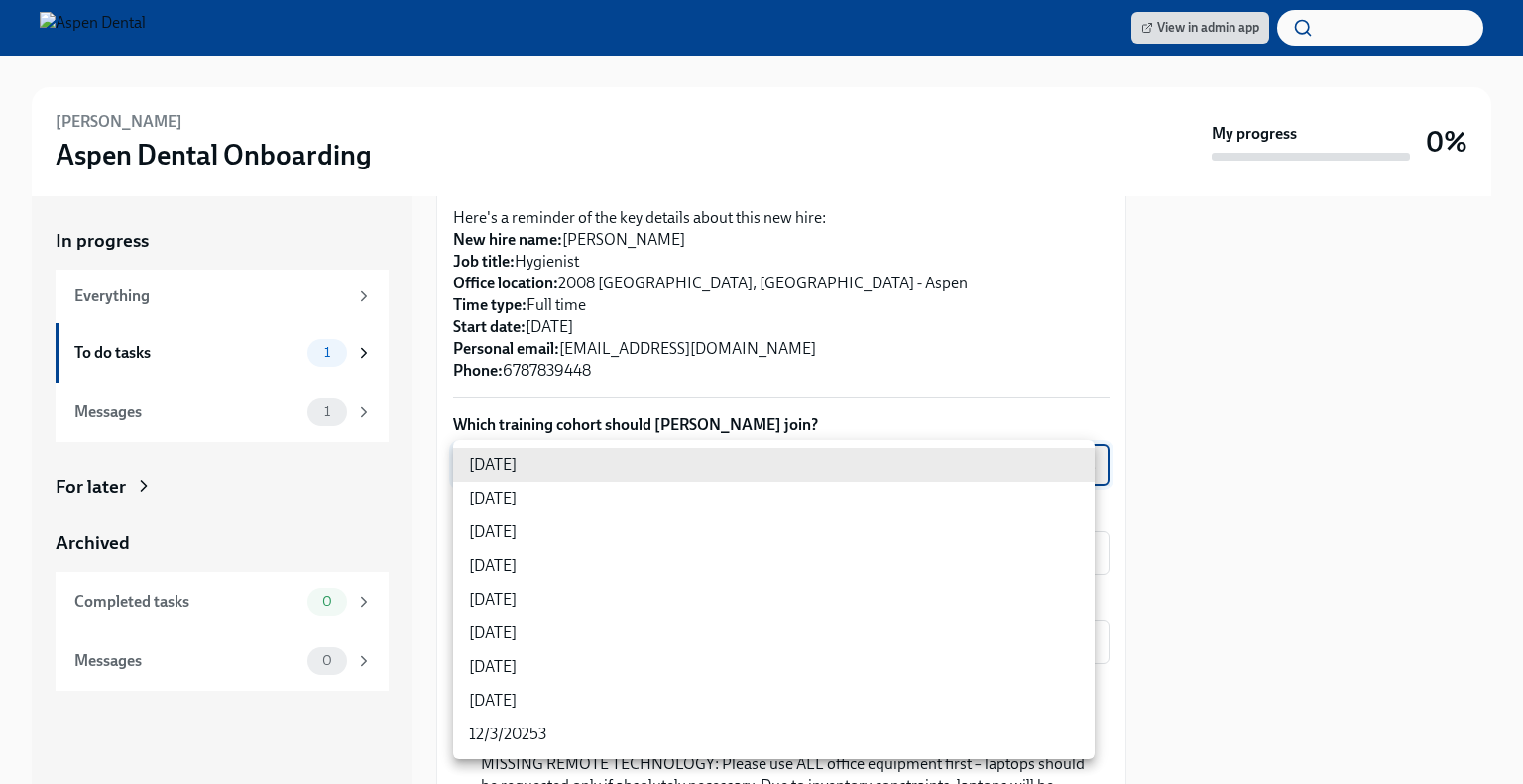 type on "VDeAFuZZQ" 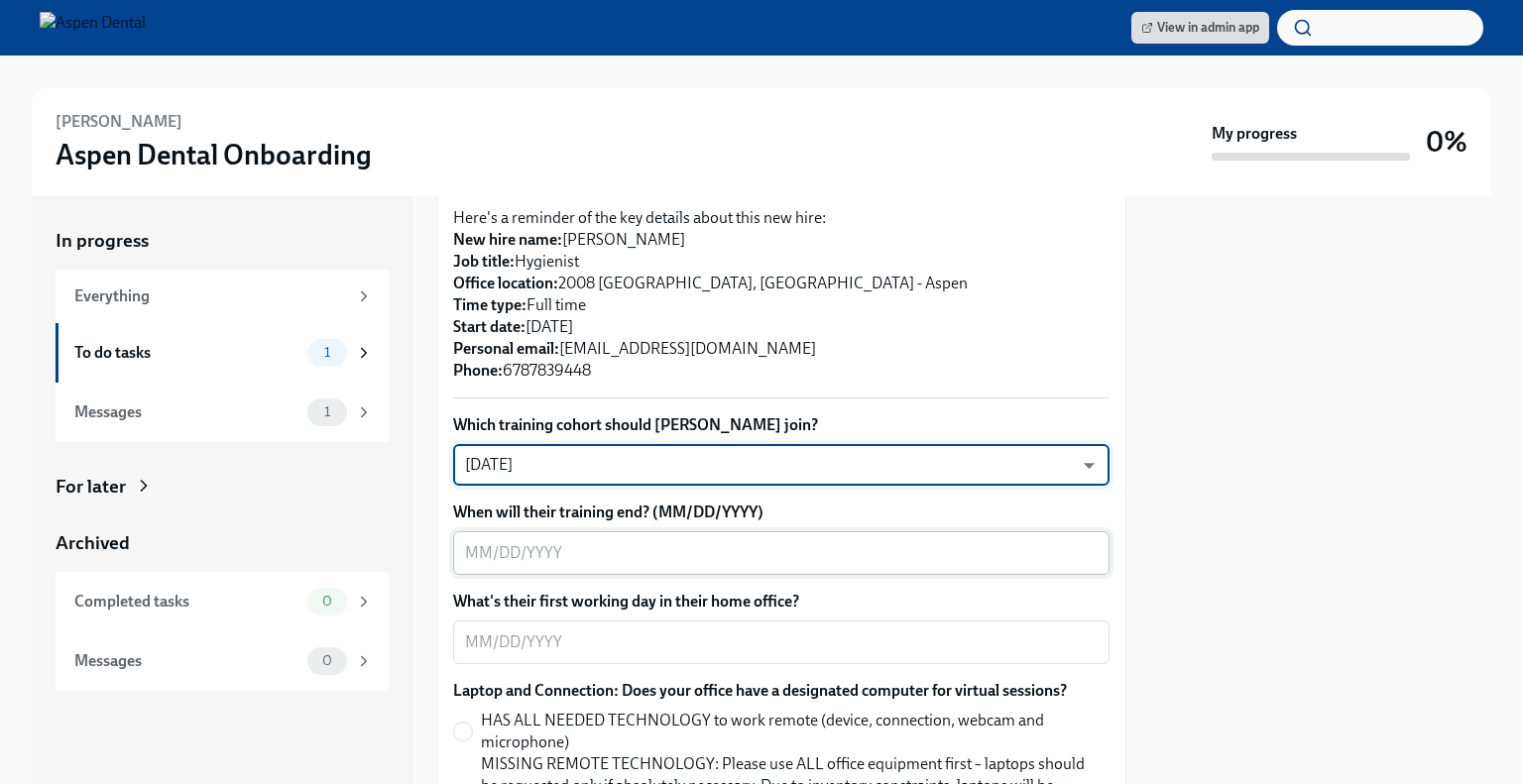click on "When will their training end? (MM/DD/YYYY)" at bounding box center (781, 553) 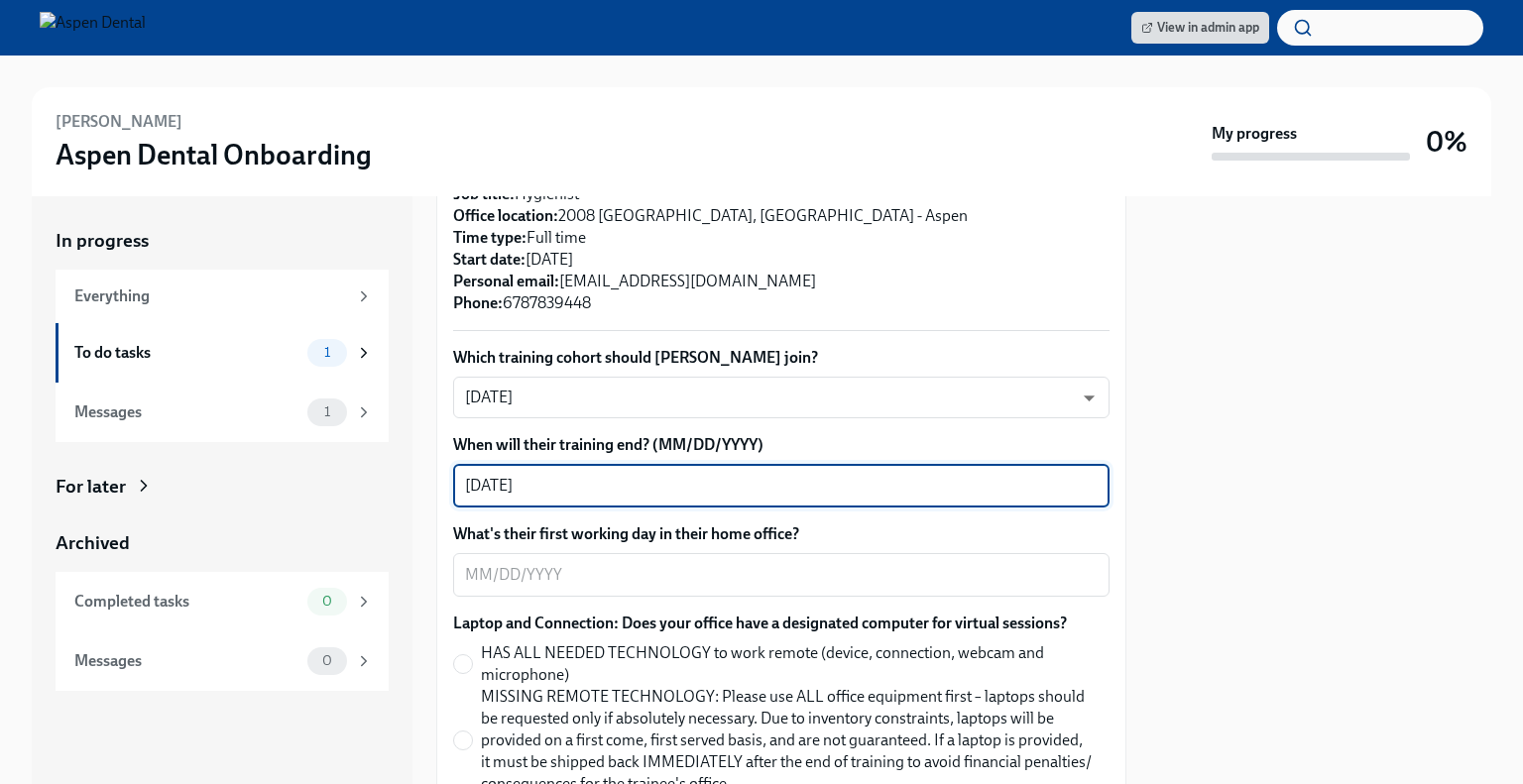 scroll, scrollTop: 595, scrollLeft: 0, axis: vertical 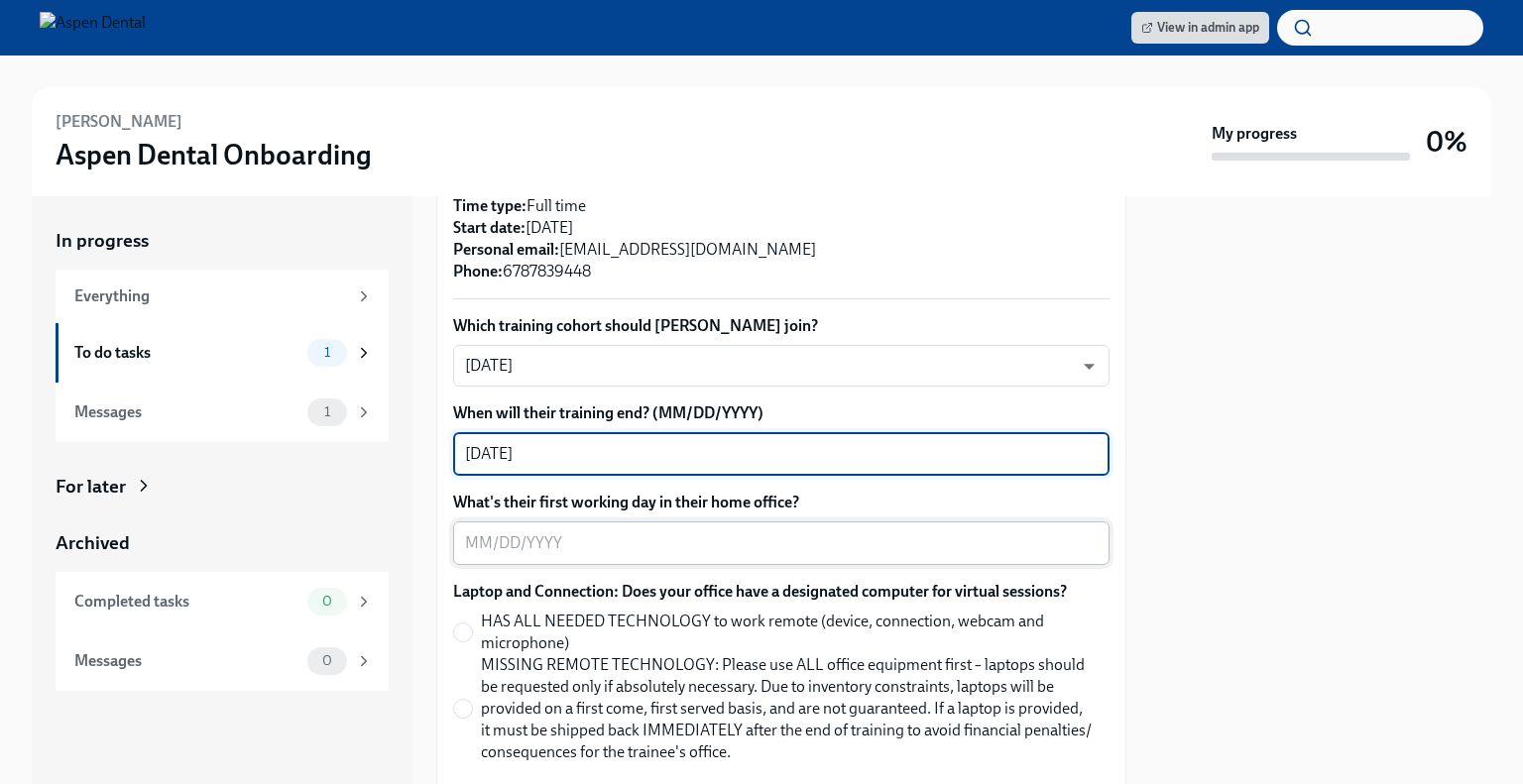 type on "[DATE]" 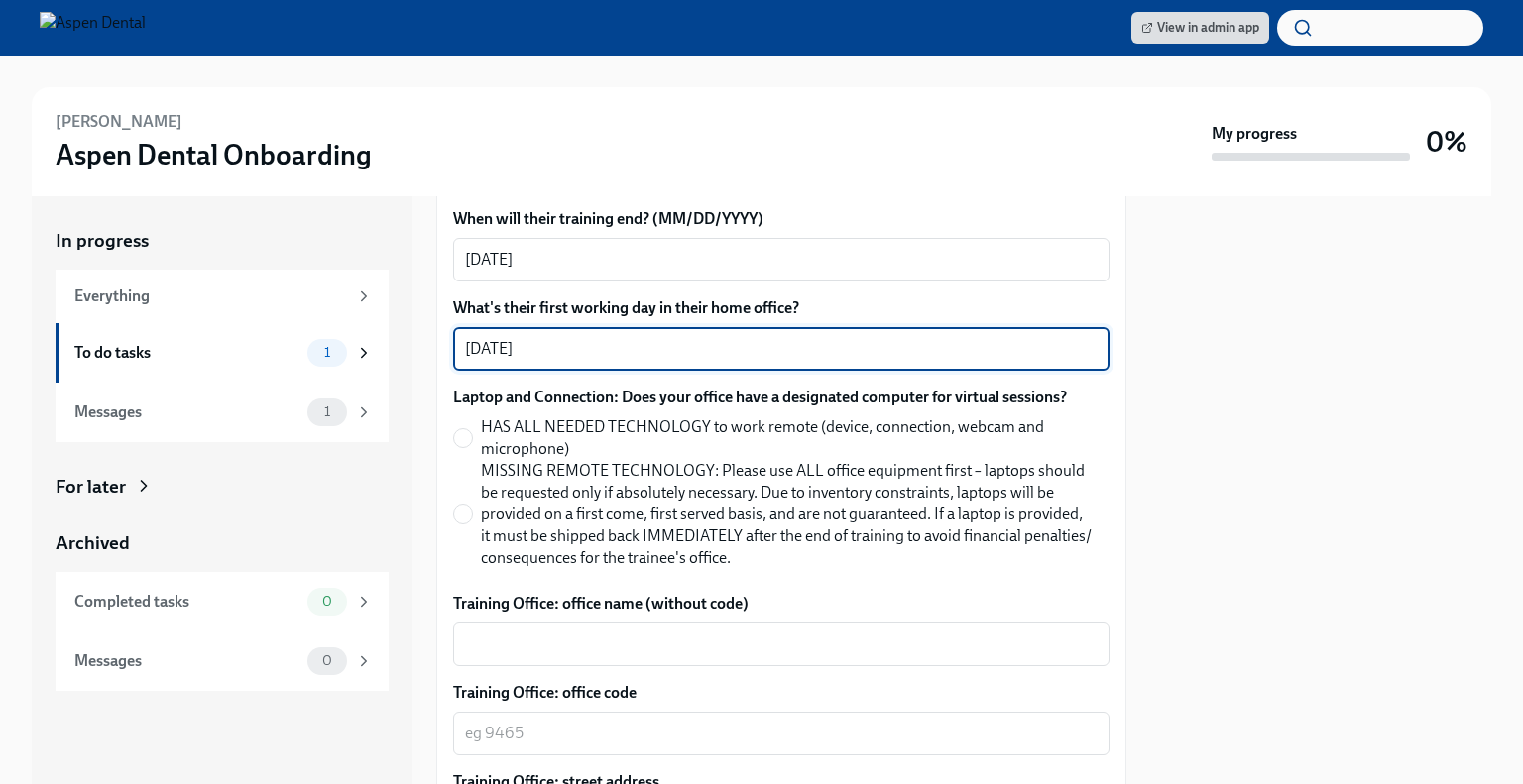 scroll, scrollTop: 793, scrollLeft: 0, axis: vertical 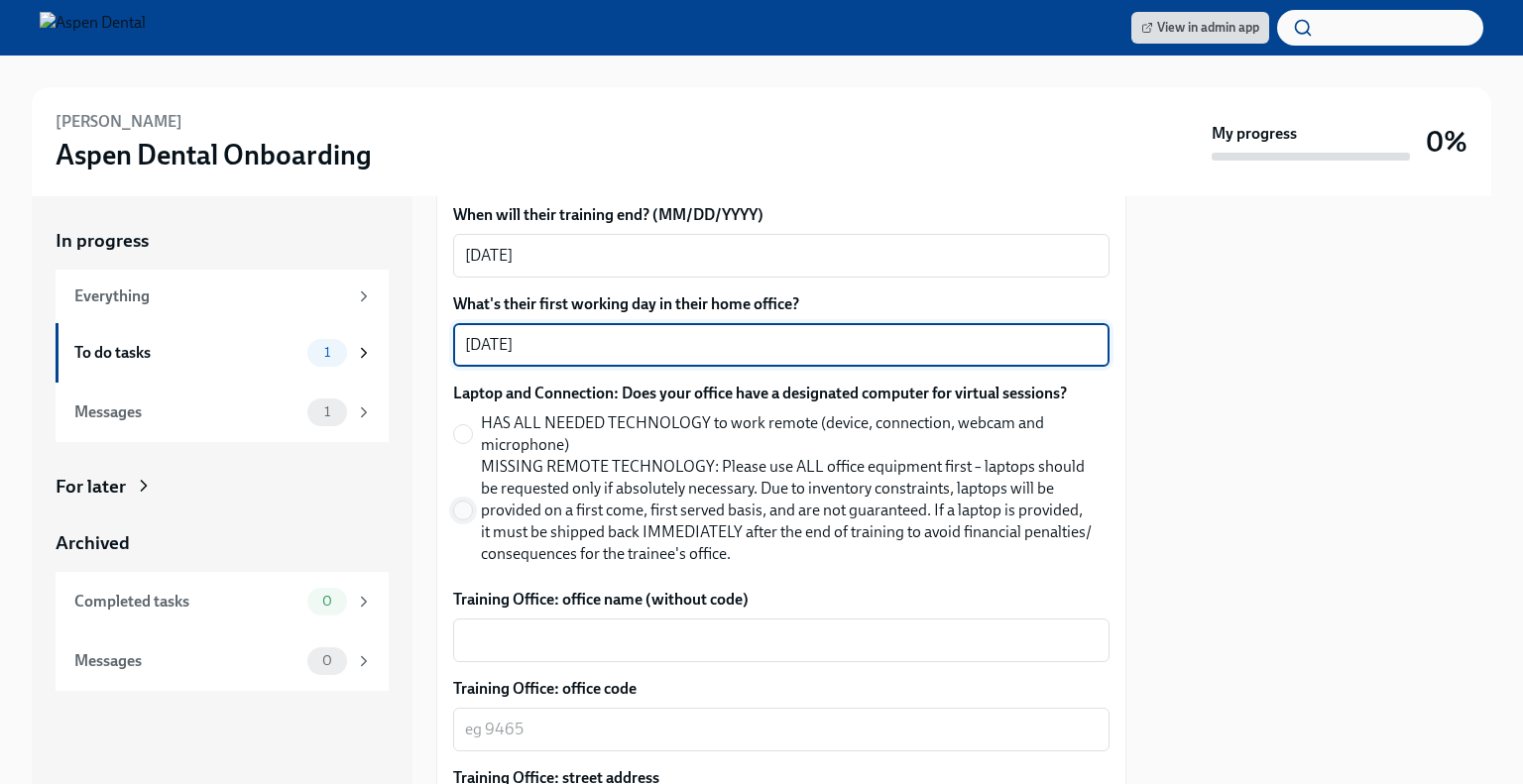 type on "[DATE]" 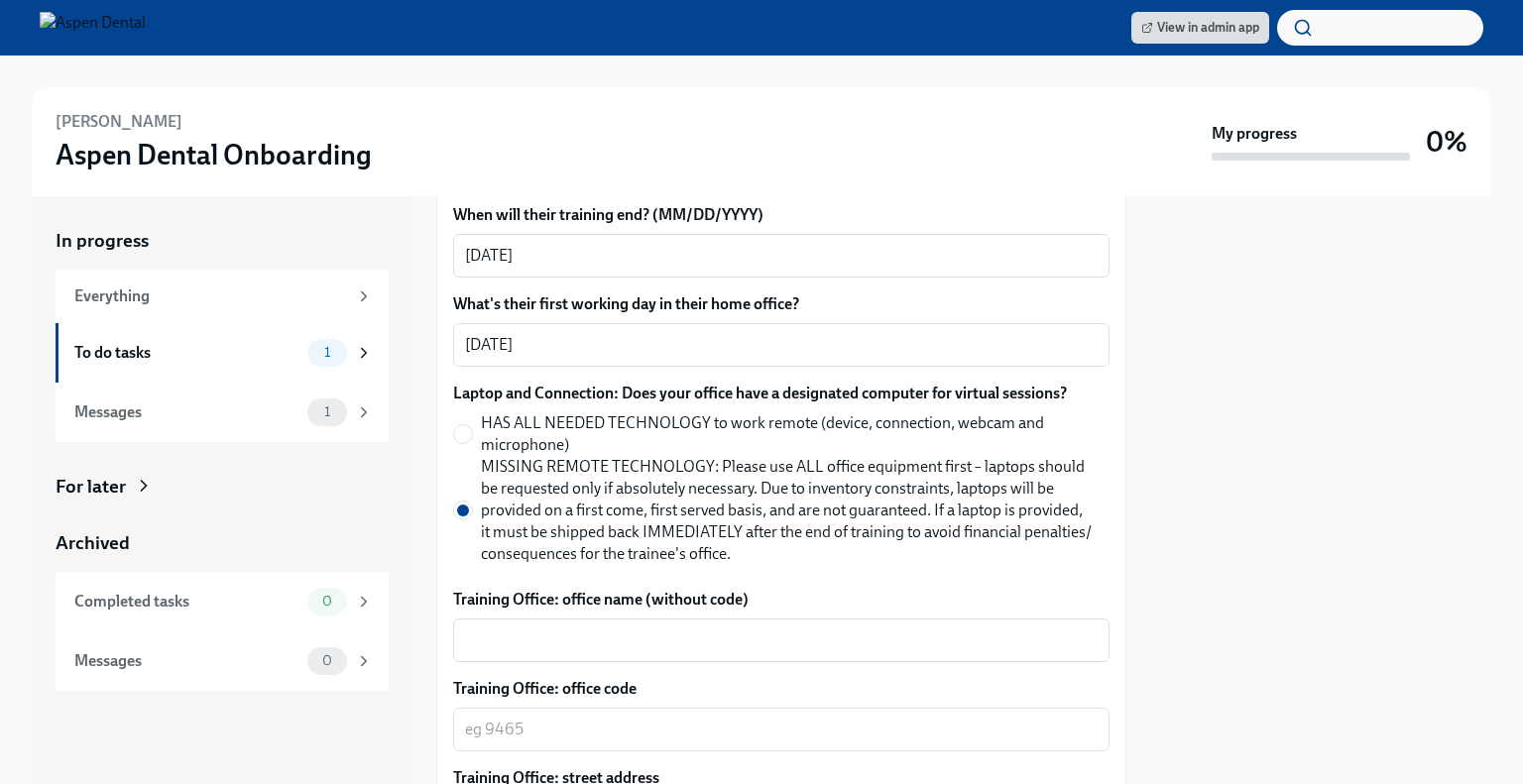 scroll, scrollTop: 892, scrollLeft: 0, axis: vertical 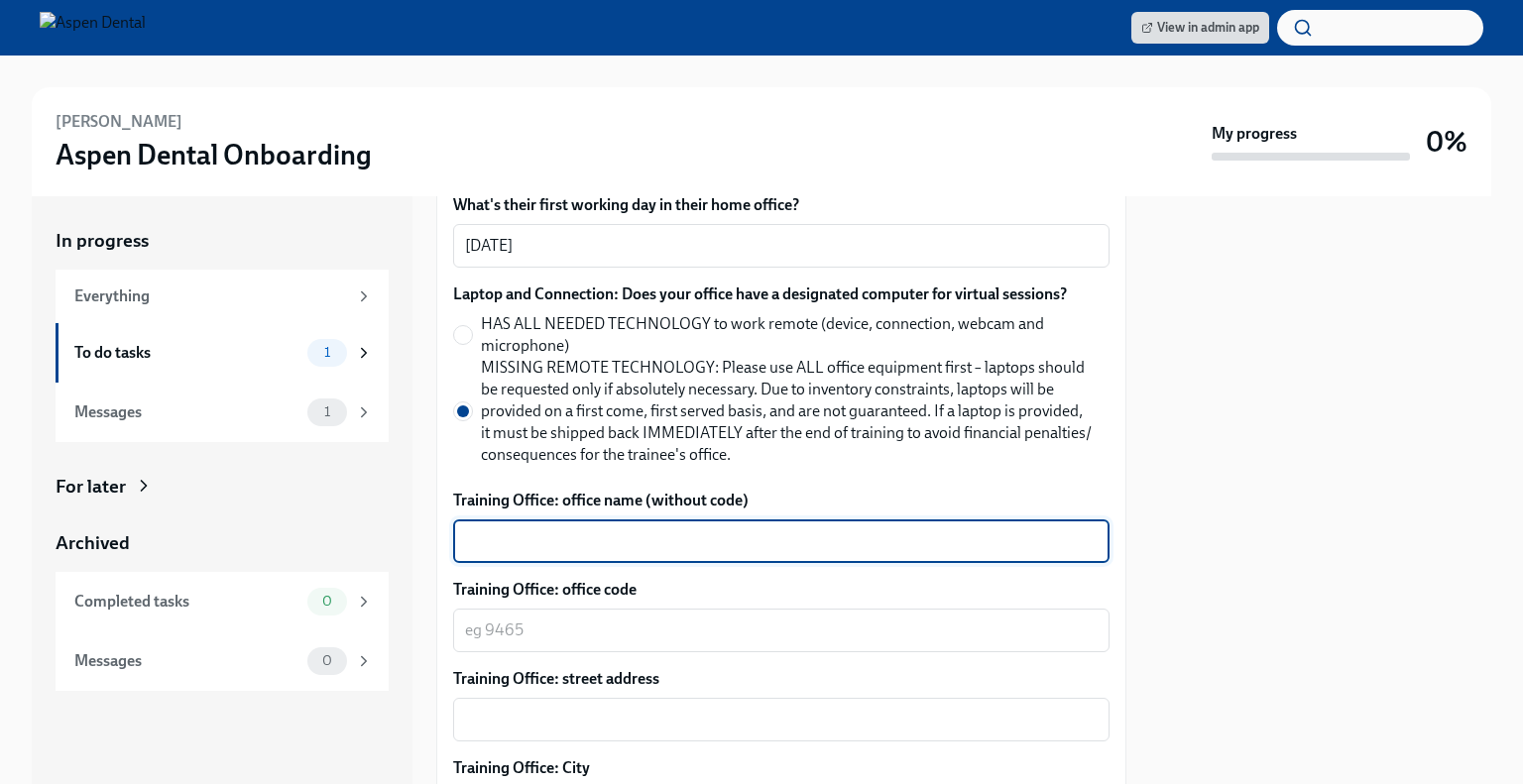 click on "Training Office: office name (without code)" at bounding box center [781, 541] 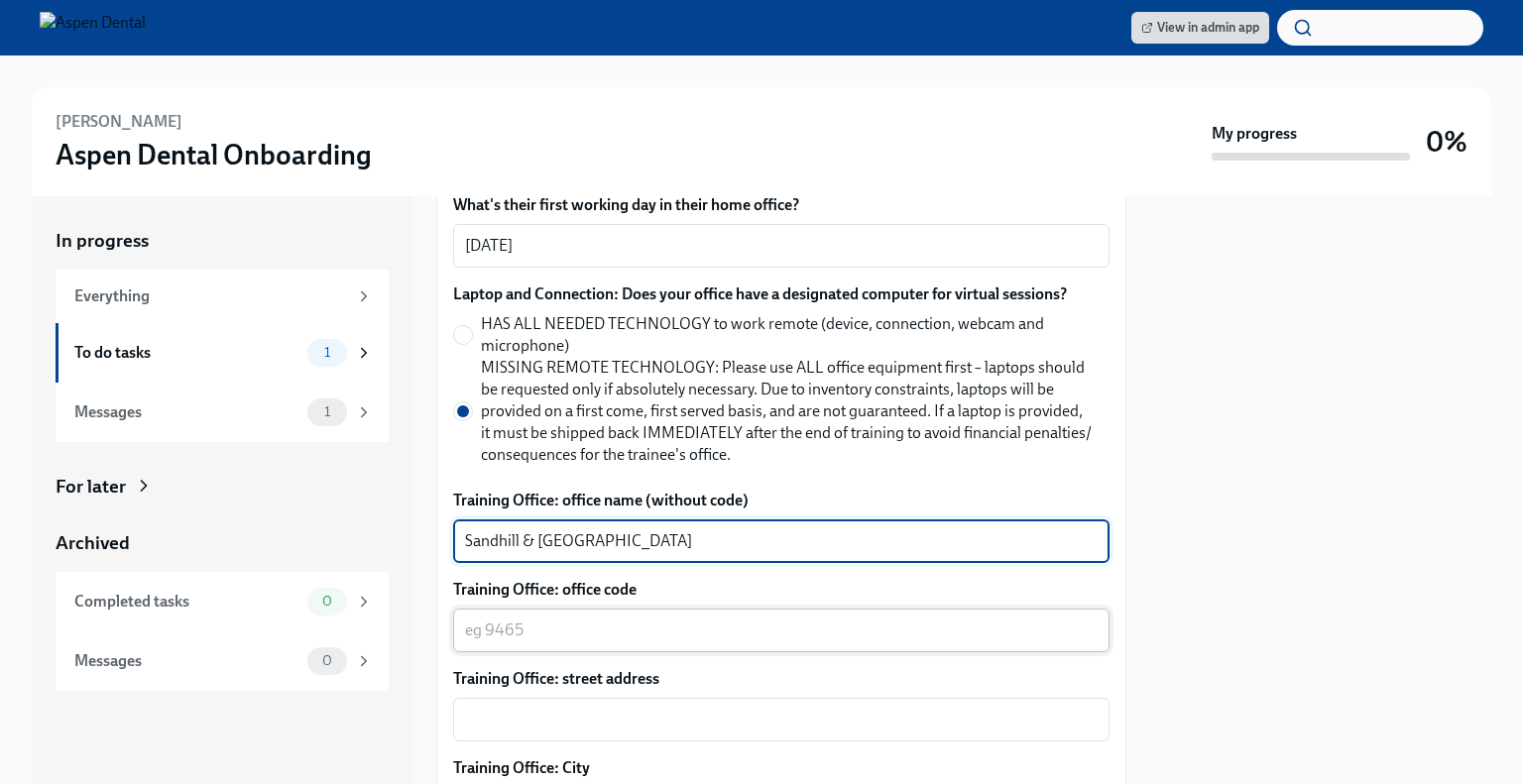 type on "Sandhill & [GEOGRAPHIC_DATA]" 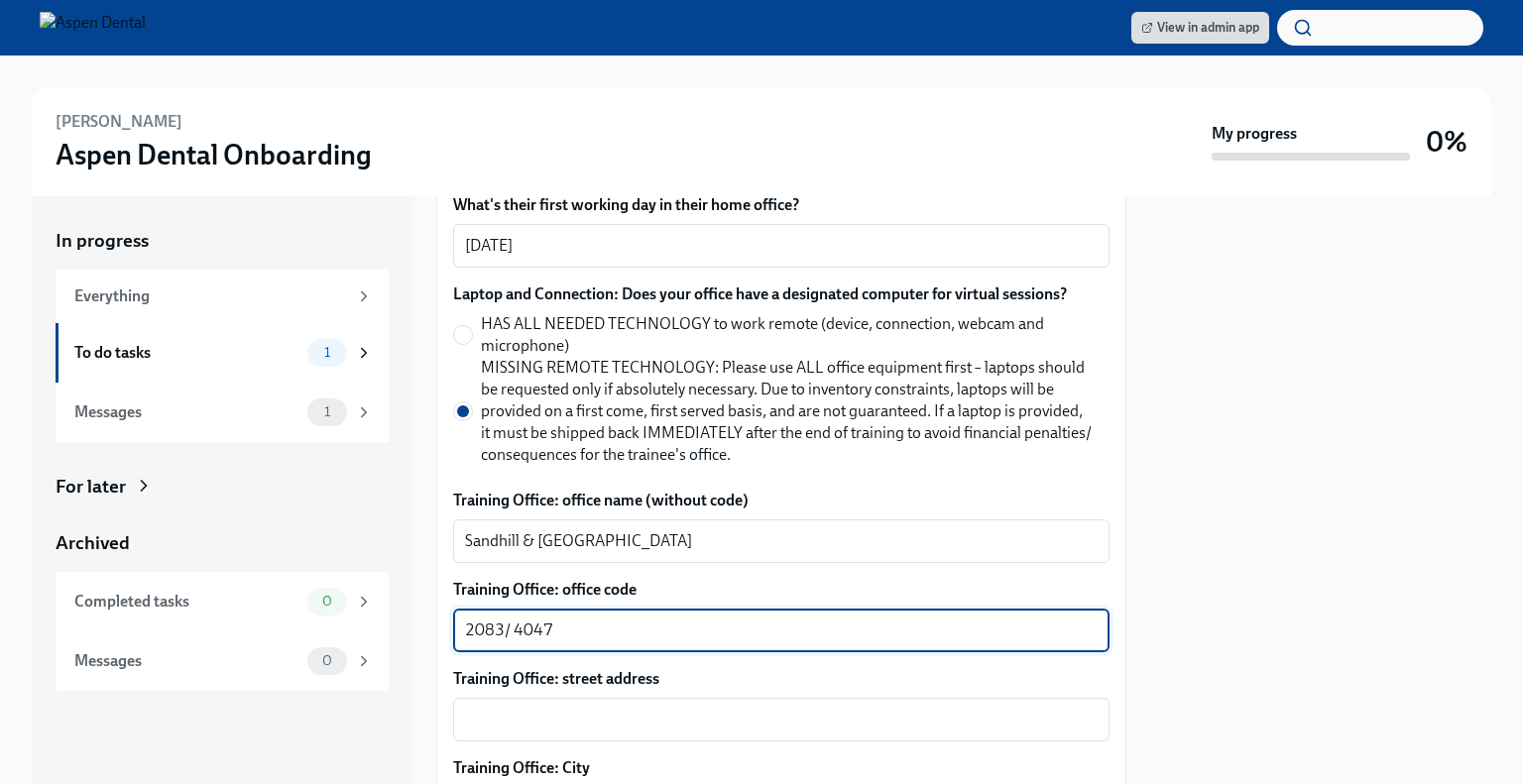 type on "2083/ 4047" 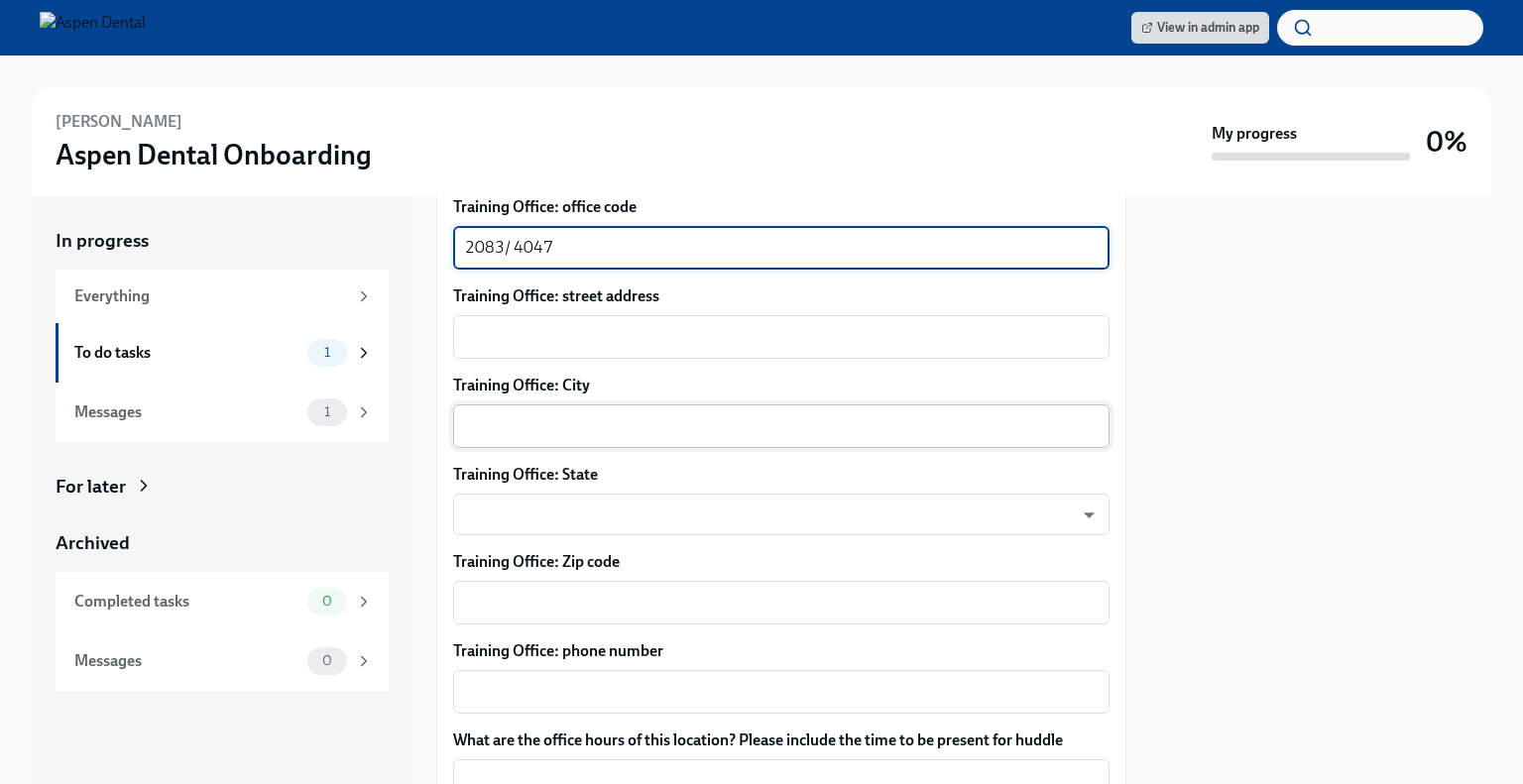 scroll, scrollTop: 1189, scrollLeft: 0, axis: vertical 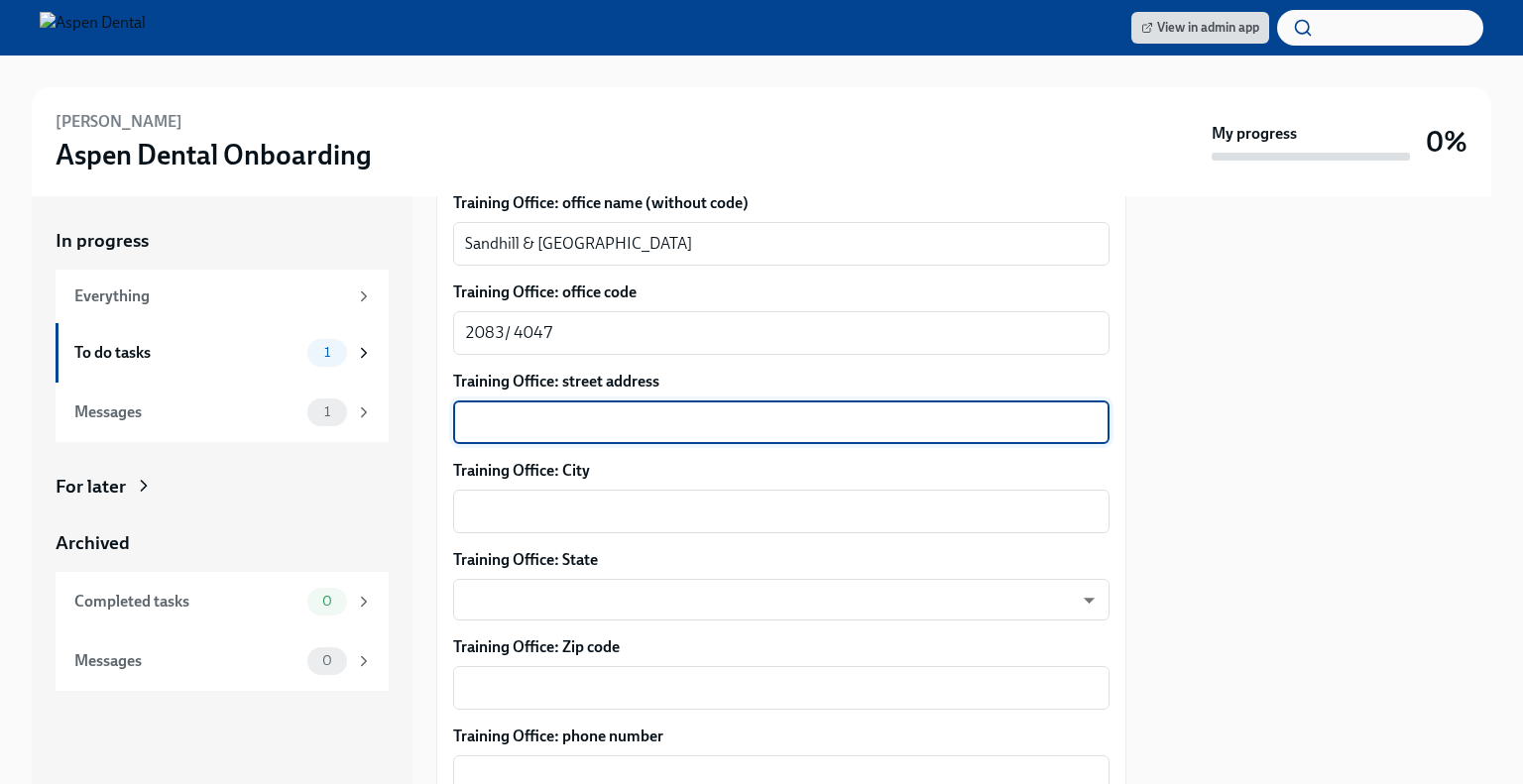 click on "Training Office: street address" at bounding box center [781, 422] 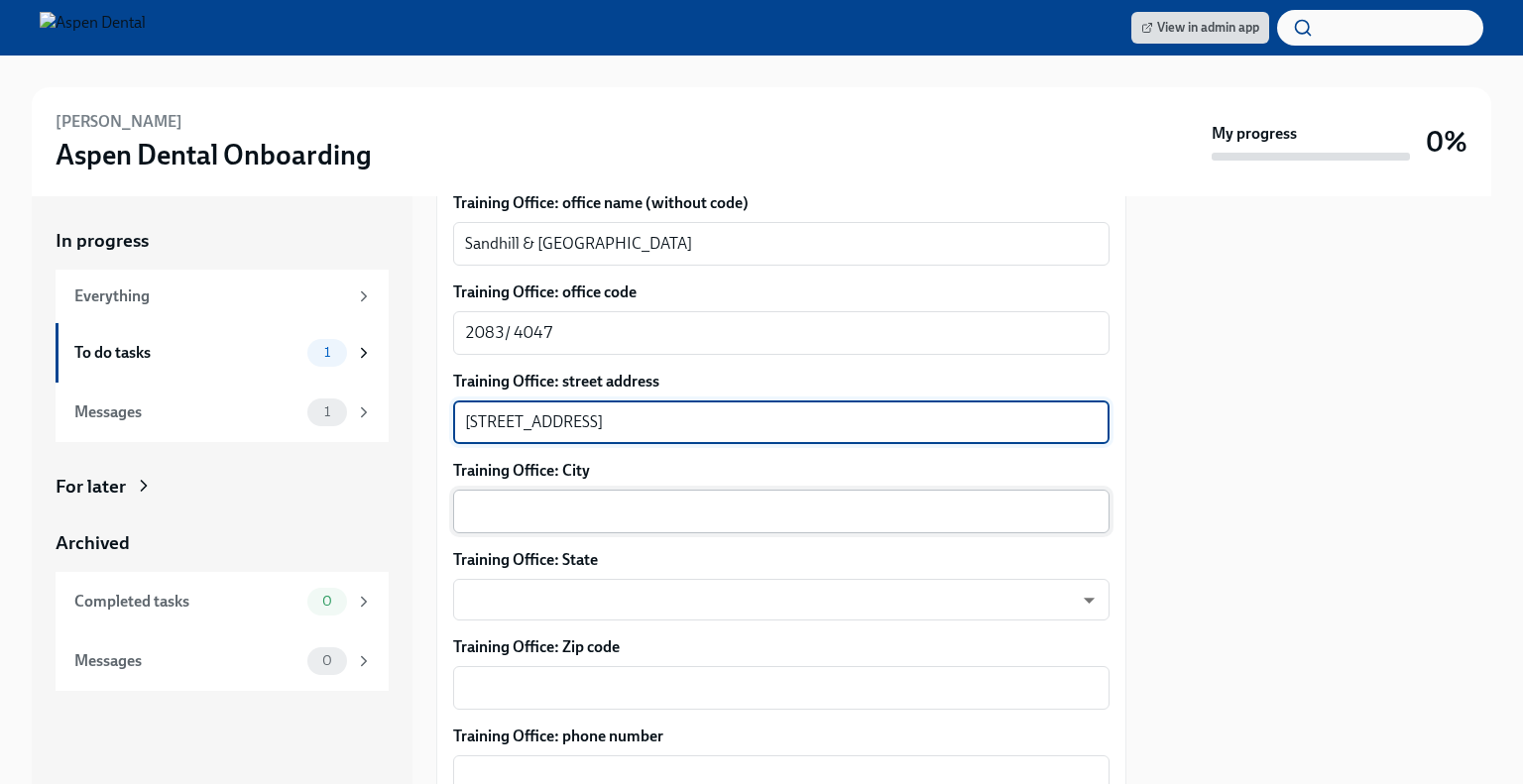 type on "[STREET_ADDRESS]" 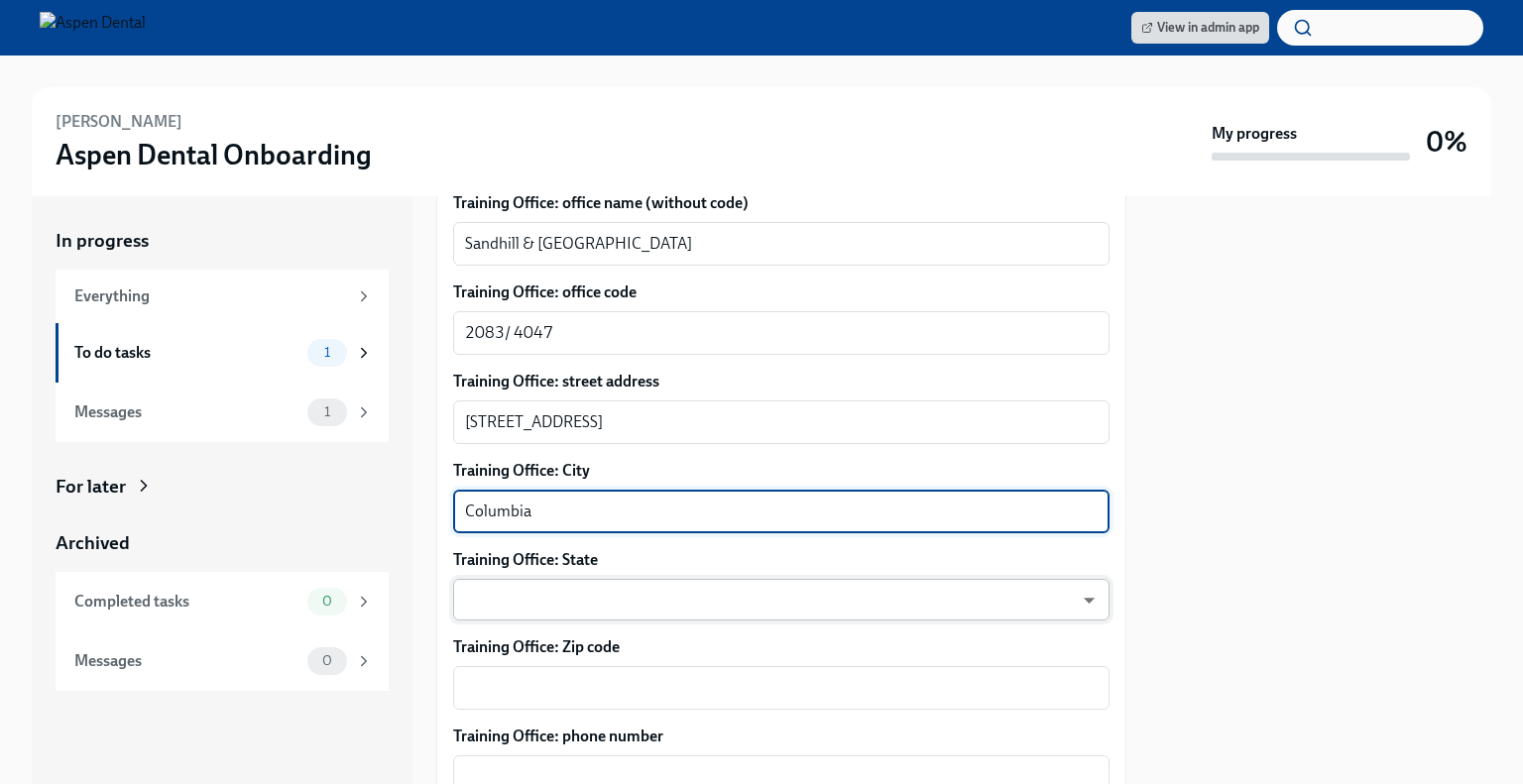 type on "Columbia" 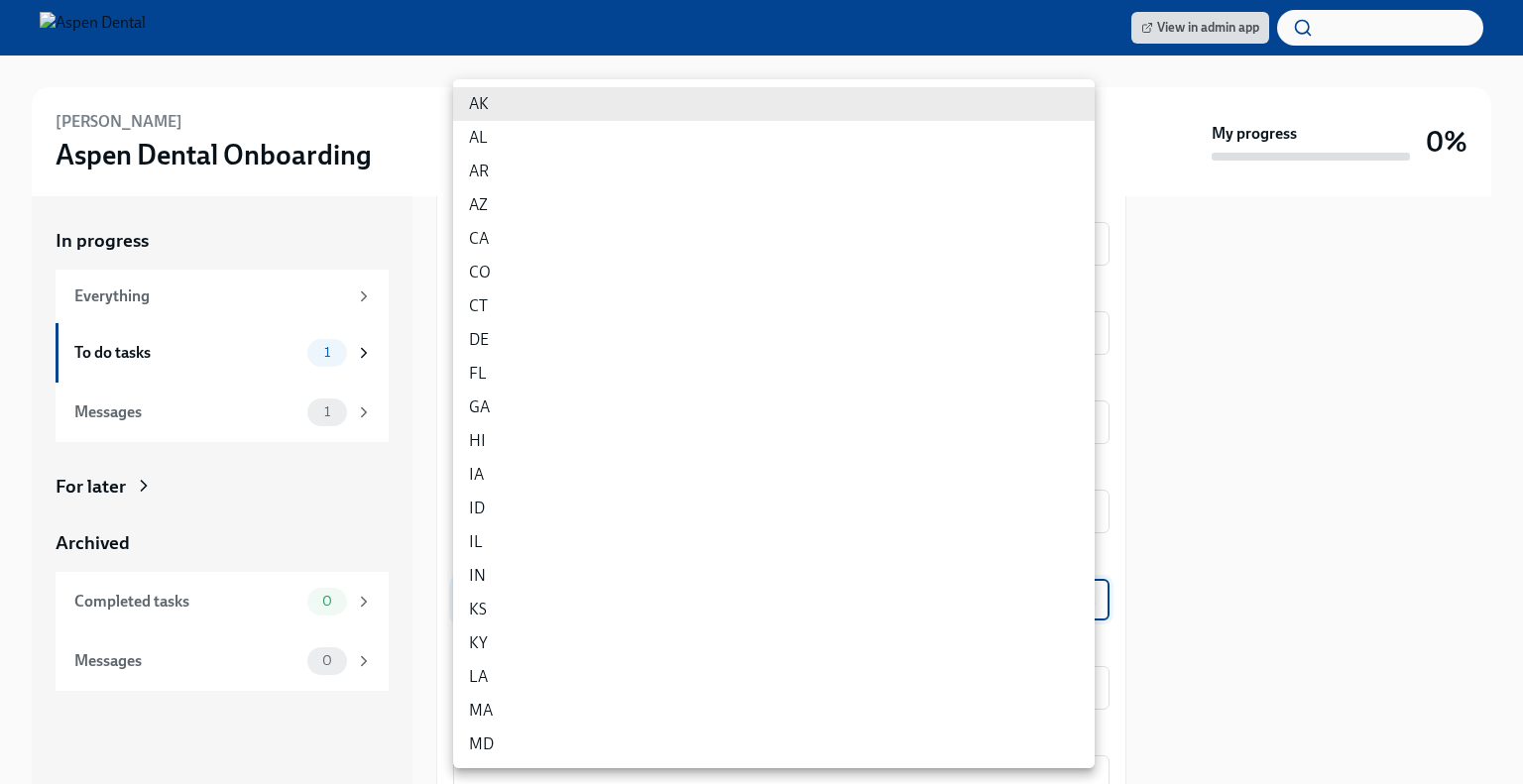 click on "View in admin app [PERSON_NAME] Aspen Dental Onboarding My progress 0% In progress Everything To do tasks 1 Messages 1 For later Archived Completed tasks 0 Messages 0 Confirm training details for [PERSON_NAME] To Do Due  [DATE] Preparing for [PERSON_NAME] start ([DATE], 2008 [GEOGRAPHIC_DATA], [GEOGRAPHIC_DATA] - Aspen) Dear [PERSON_NAME],
This is a friendly reminder that [PERSON_NAME] will be starting work shortly as a Hygie... Please provide a few extra details so we can
register [PERSON_NAME] for their virtual onboarding
tailor the info [PERSON_NAME] sends to them about their training
order their new hire kit to be delivered to the right place
The training details are scheduled to be sent to [PERSON_NAME] 1 week before their startdate. Please provide the info requested below ahead of that point. Here's a reminder of the key details about this new hire:
New hire name:  [PERSON_NAME]
Job title:  Hygienist
Office location:  2008 [GEOGRAPHIC_DATA], [GEOGRAPHIC_DATA] - Aspen
Time type:  Full time
Start date:  [DATE]
Personal email:
Phone:" at bounding box center (762, 392) 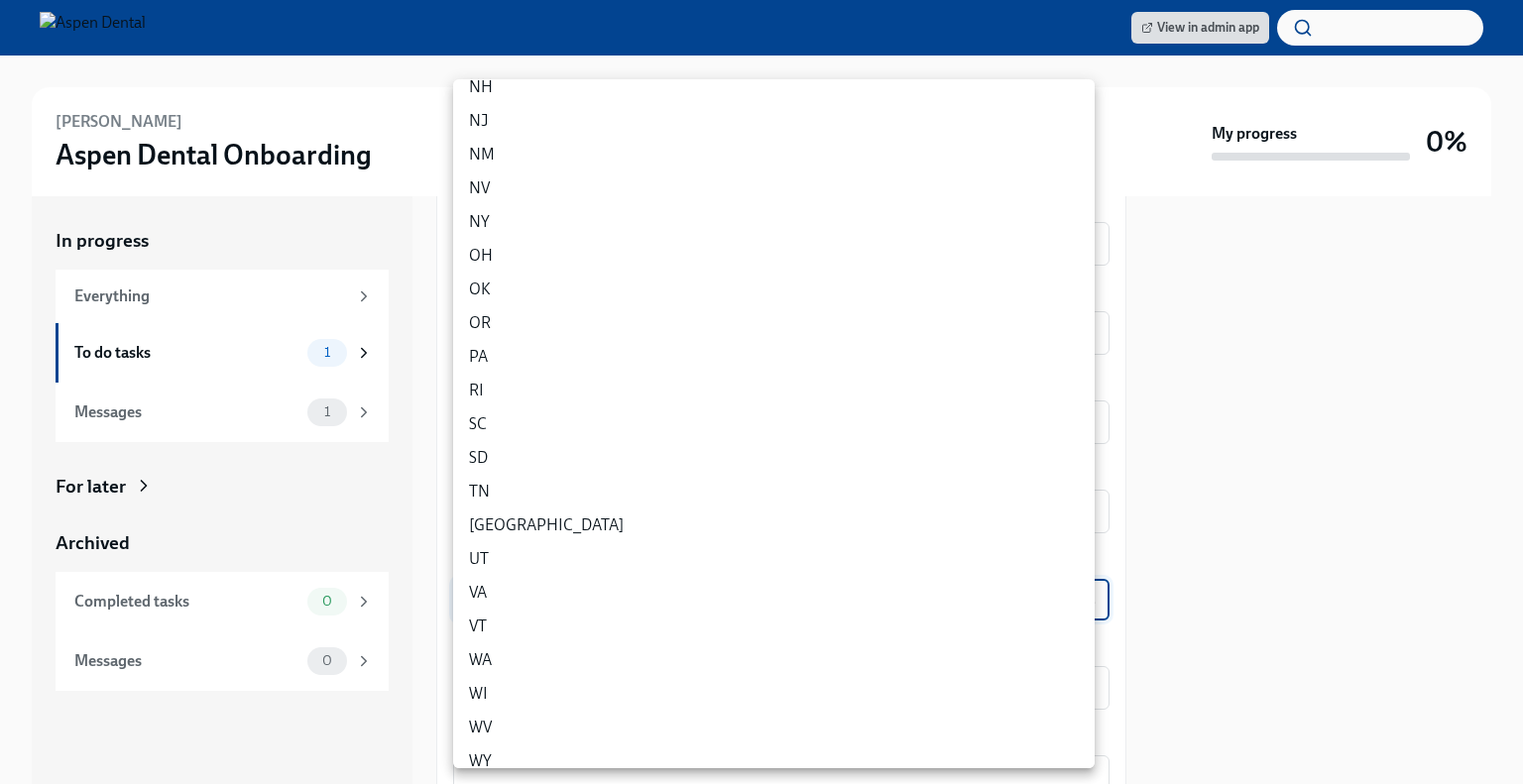 click on "SC" at bounding box center [773, 424] 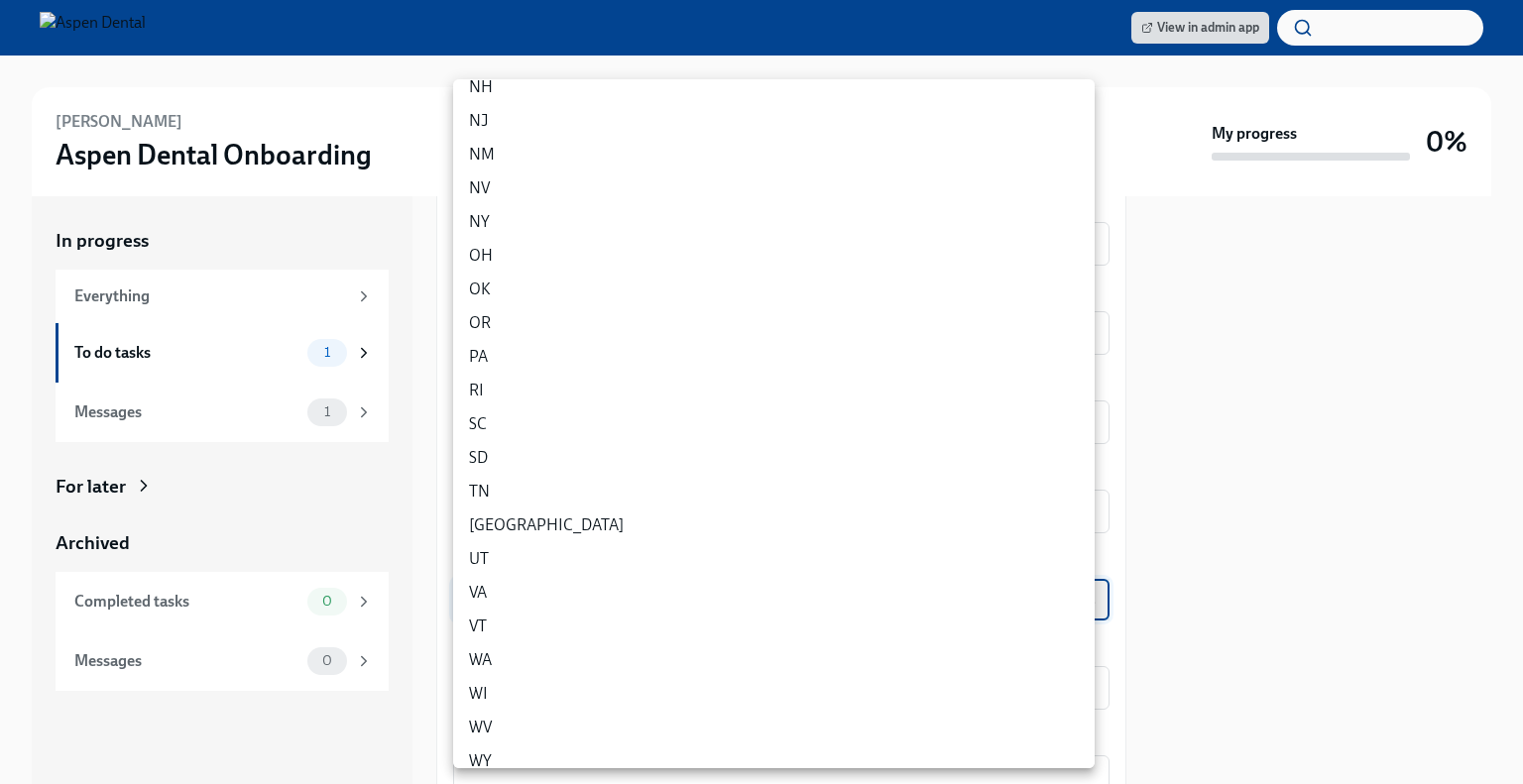 type on "ZbNei4UK4" 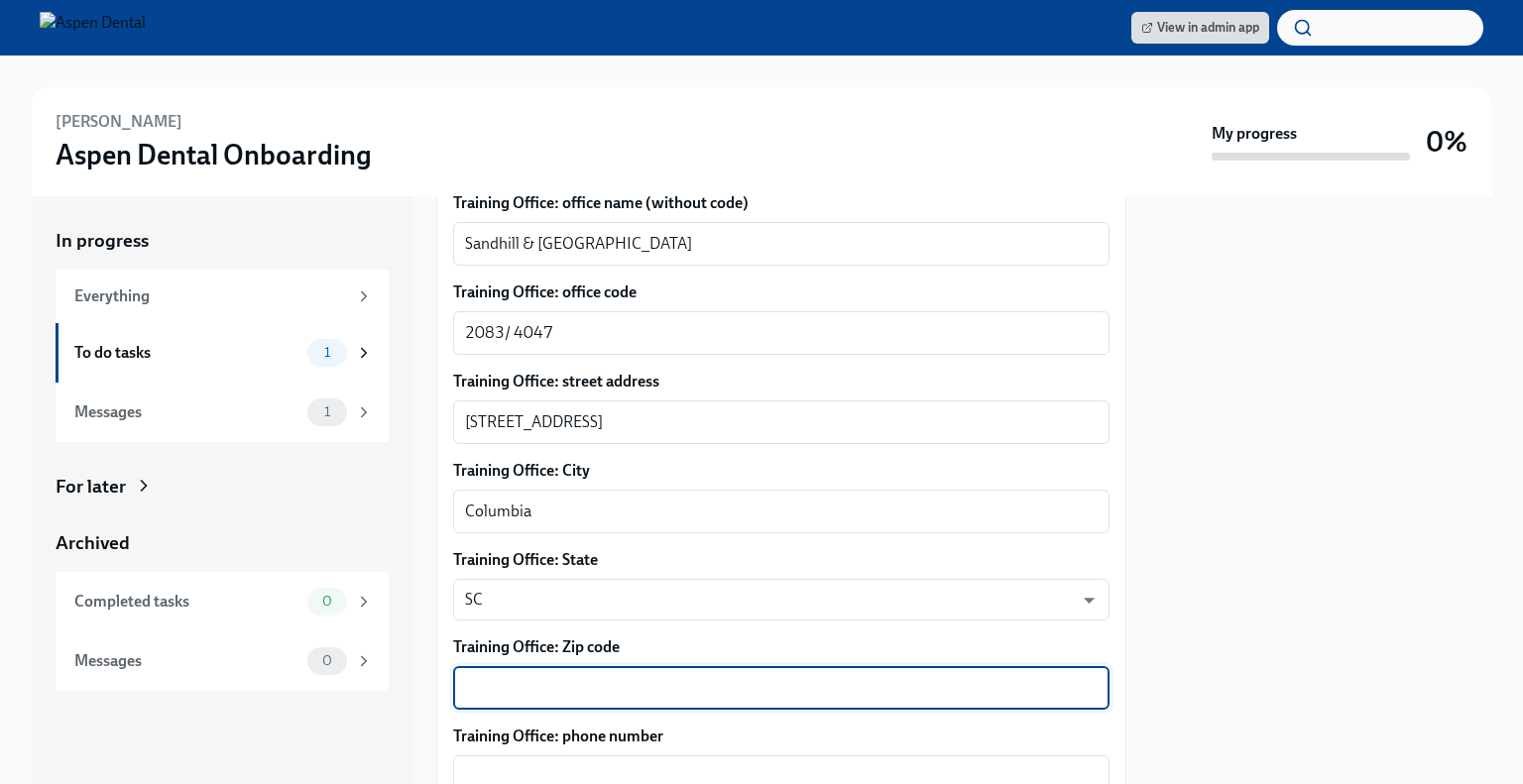 click on "Training Office: Zip code" at bounding box center (781, 688) 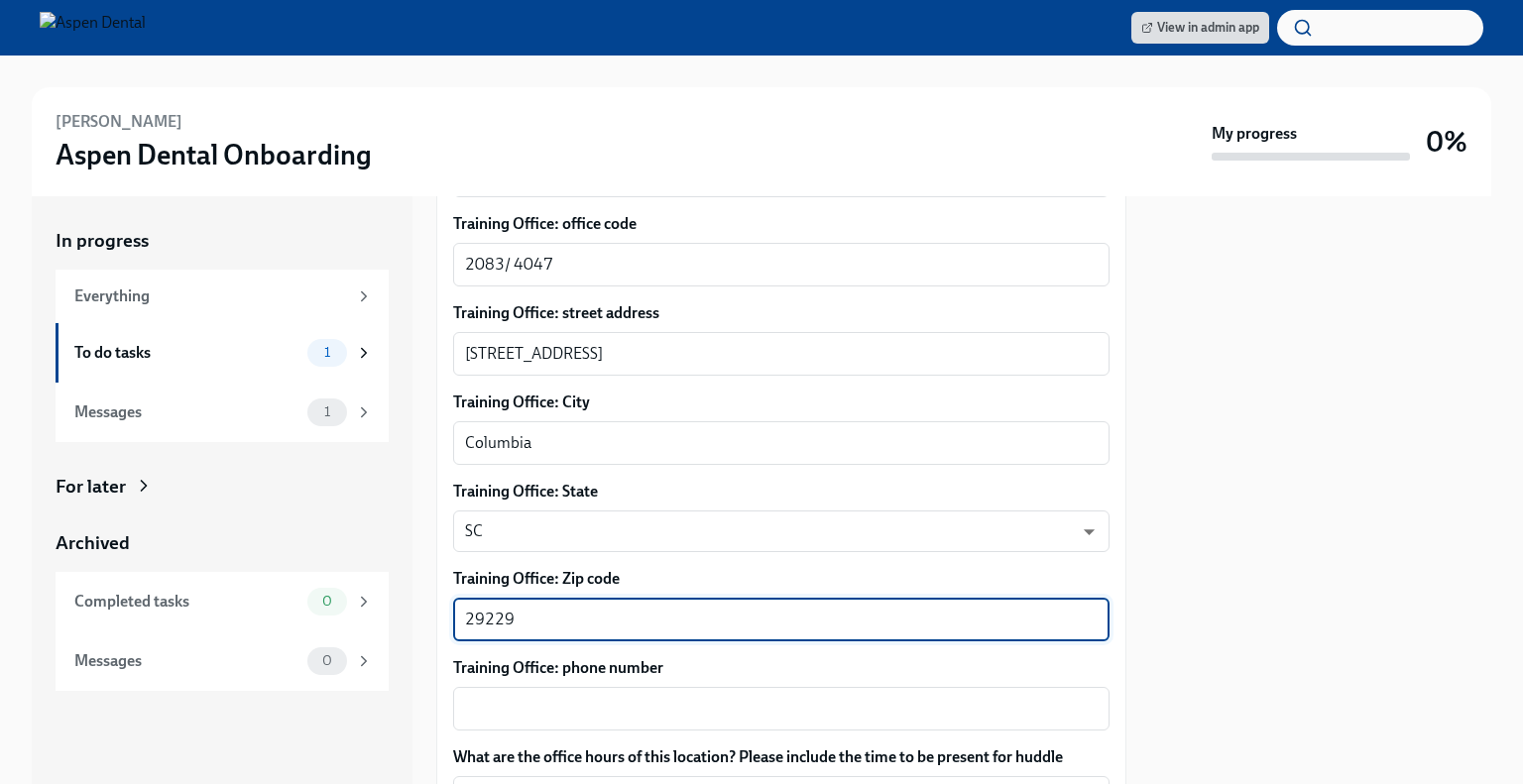scroll, scrollTop: 1288, scrollLeft: 0, axis: vertical 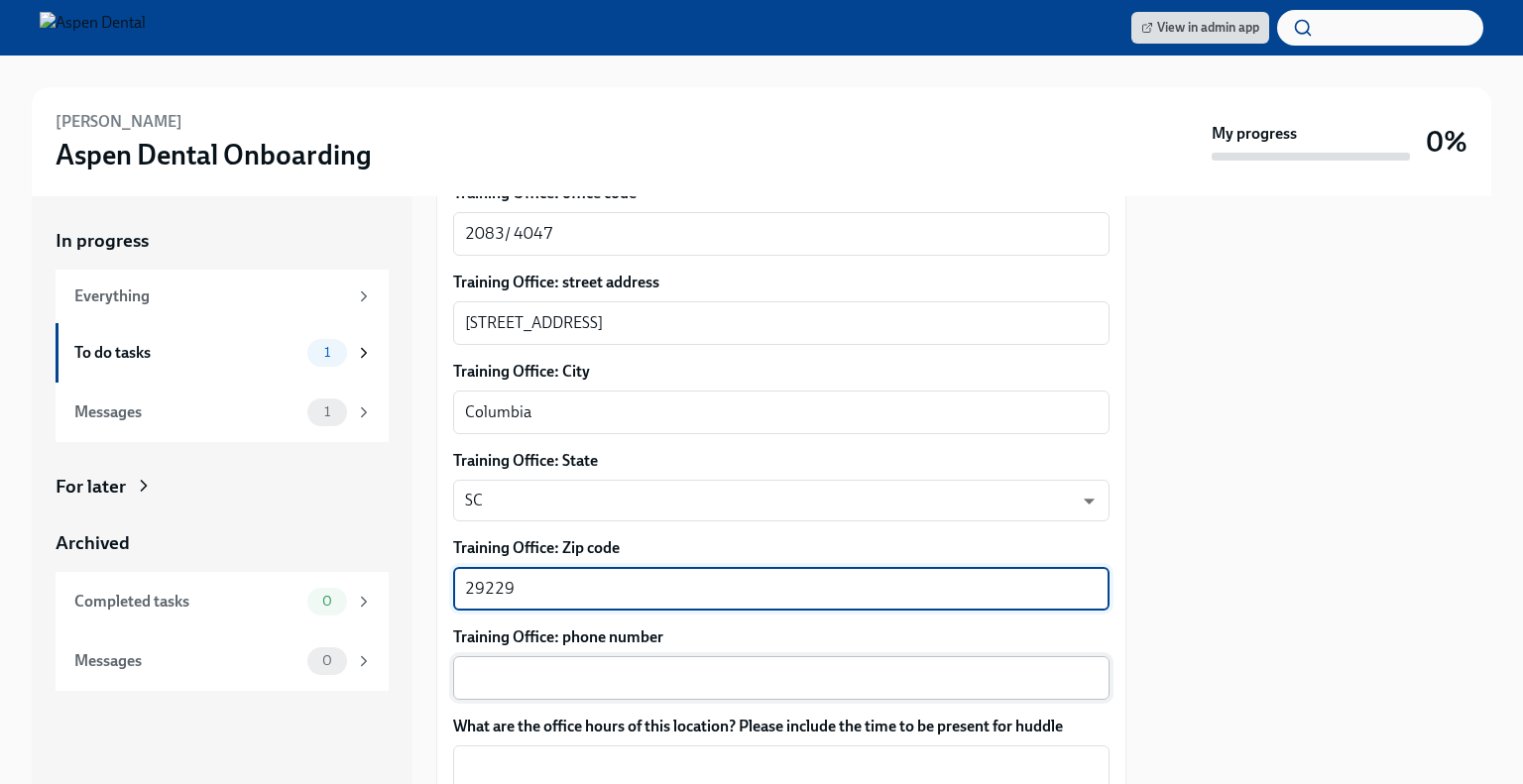 type on "29229" 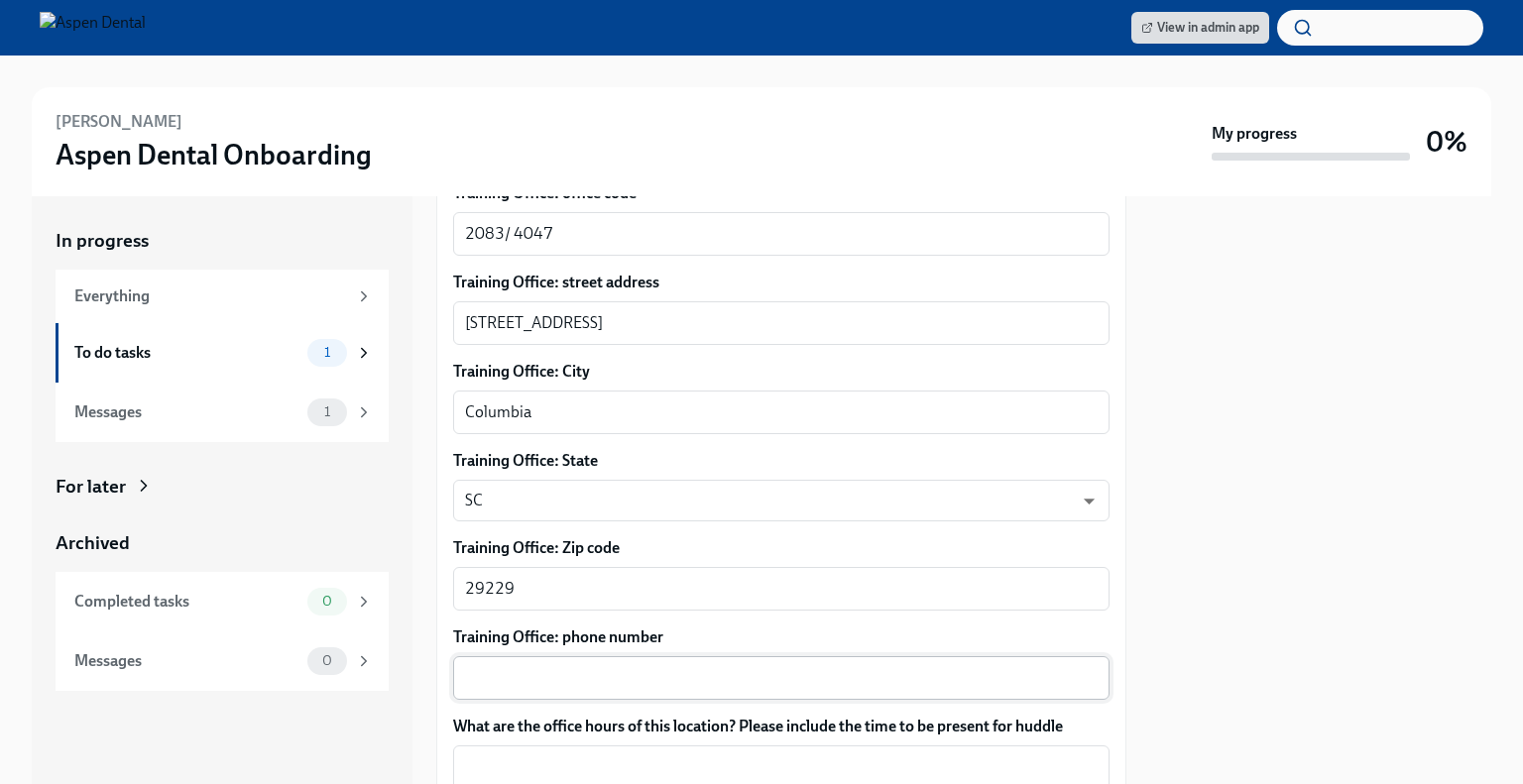 click on "x ​" at bounding box center (781, 678) 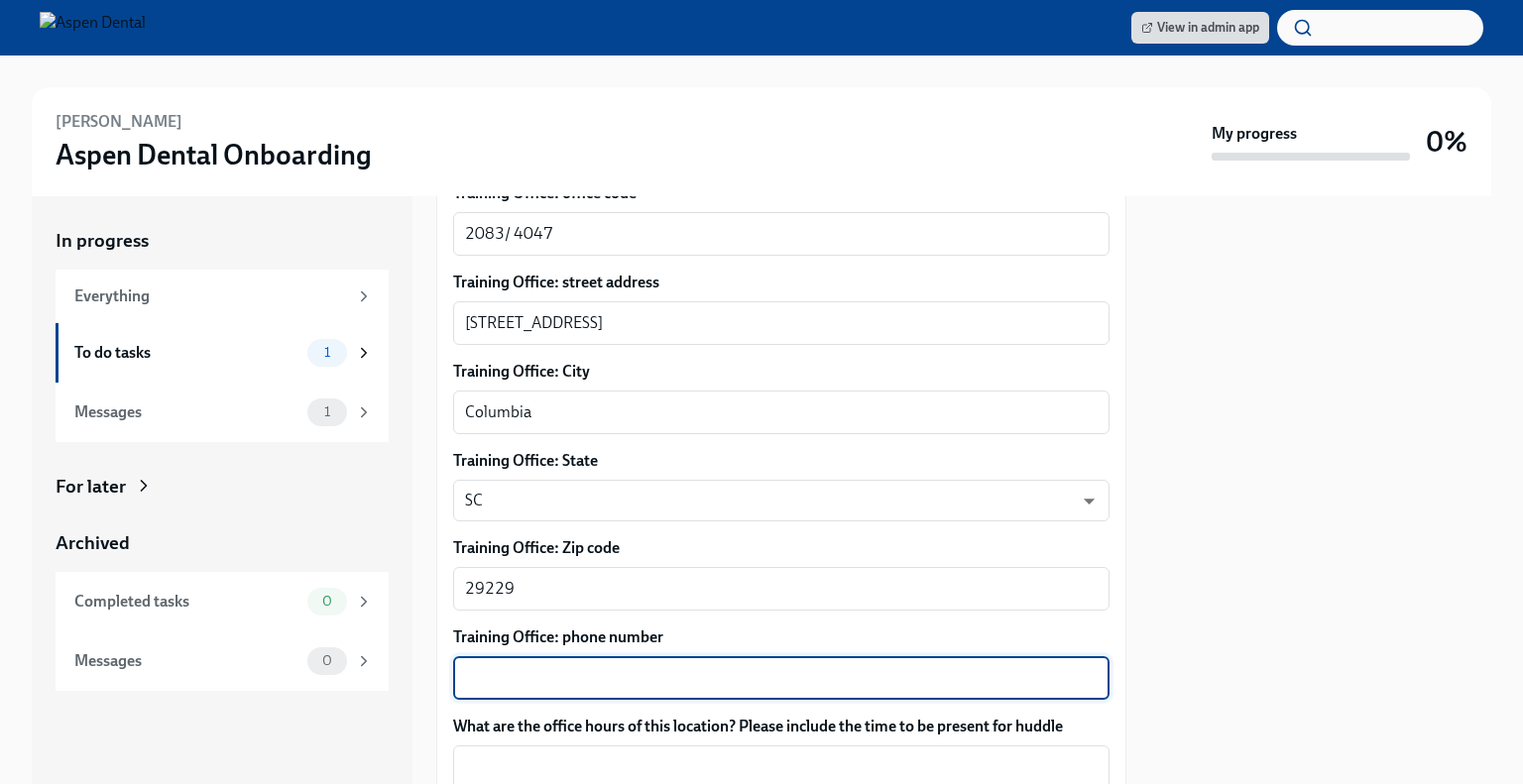 paste on "[PHONE_NUMBER]" 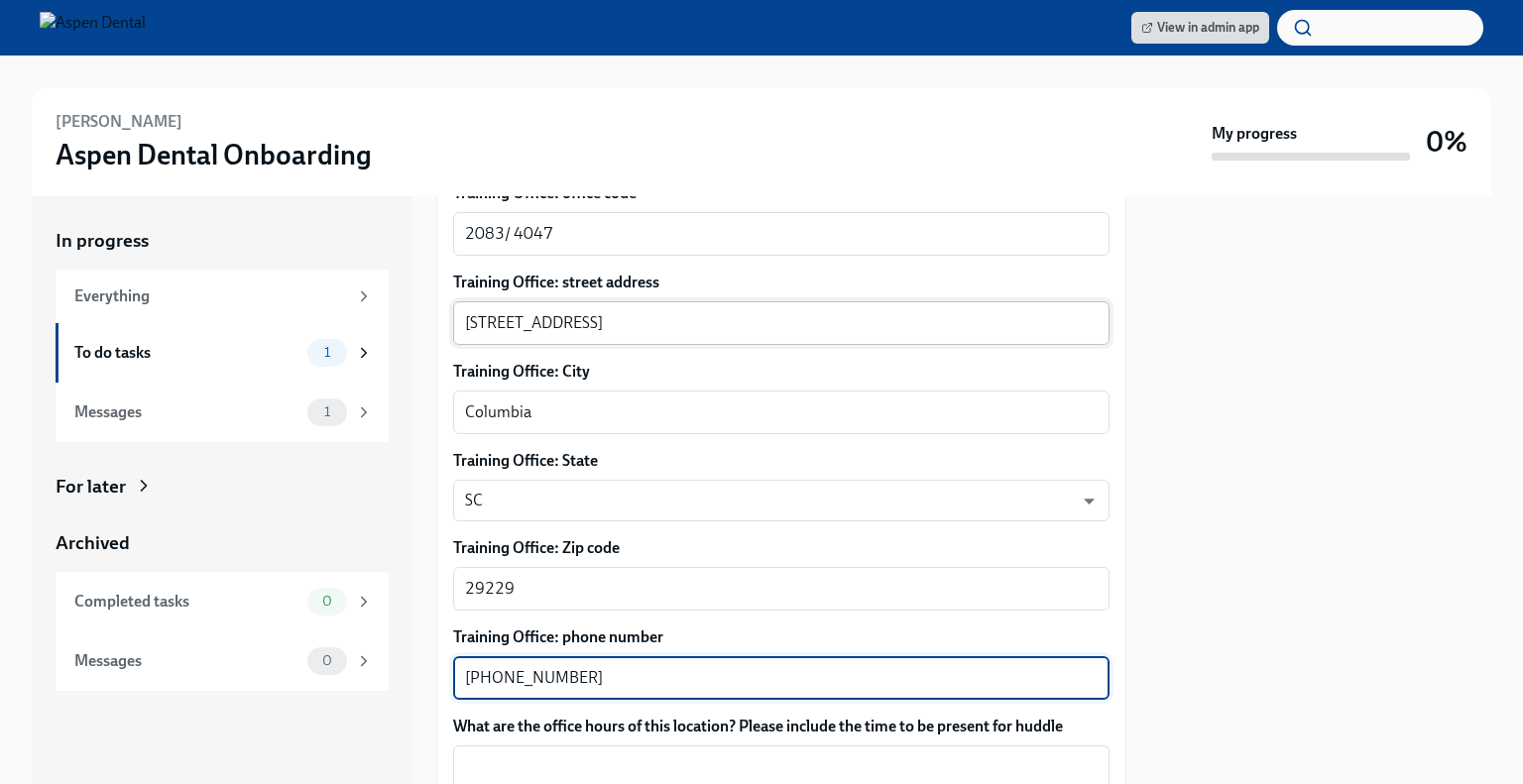 type on "[PHONE_NUMBER]" 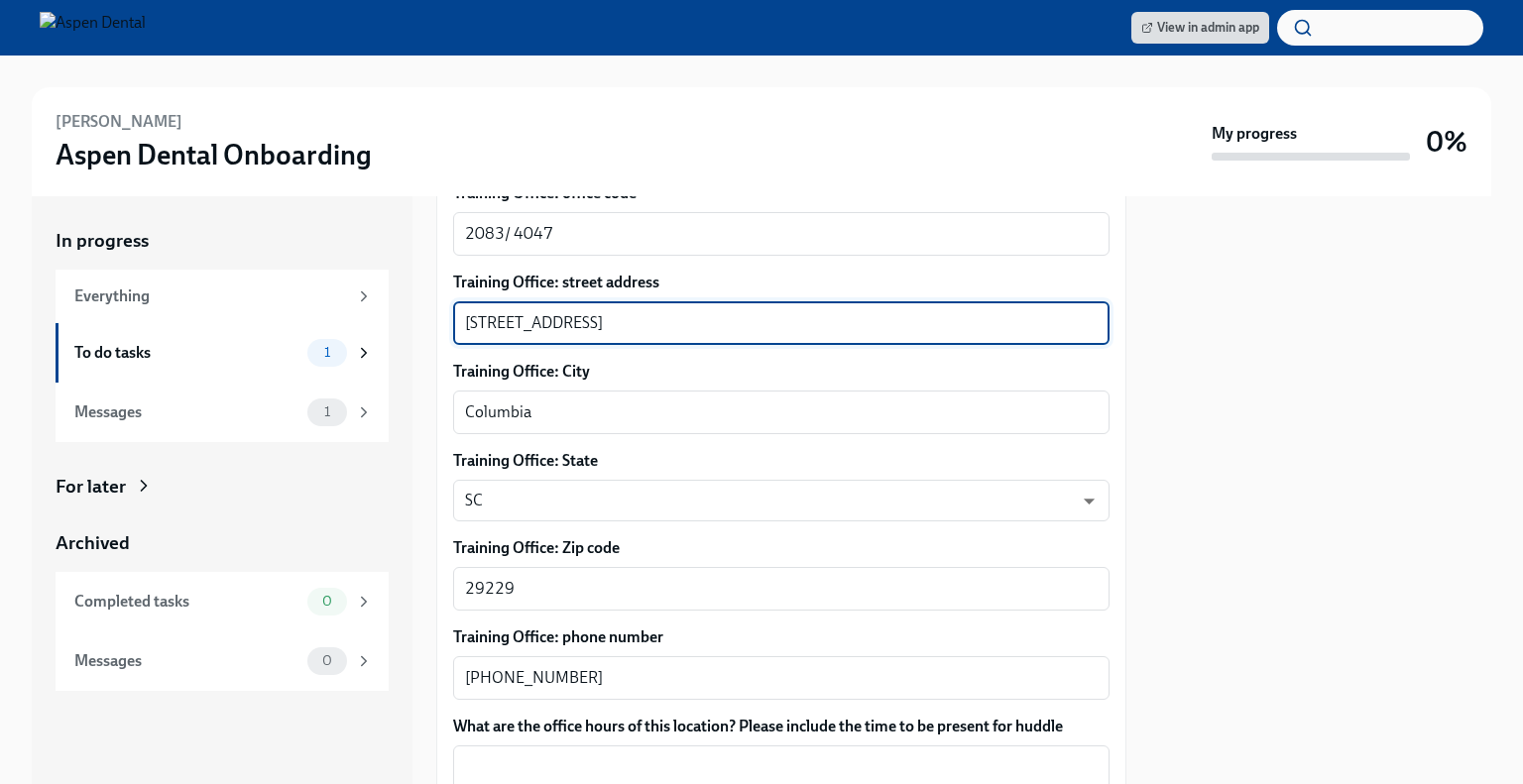 drag, startPoint x: 822, startPoint y: 319, endPoint x: 647, endPoint y: 324, distance: 175.07141 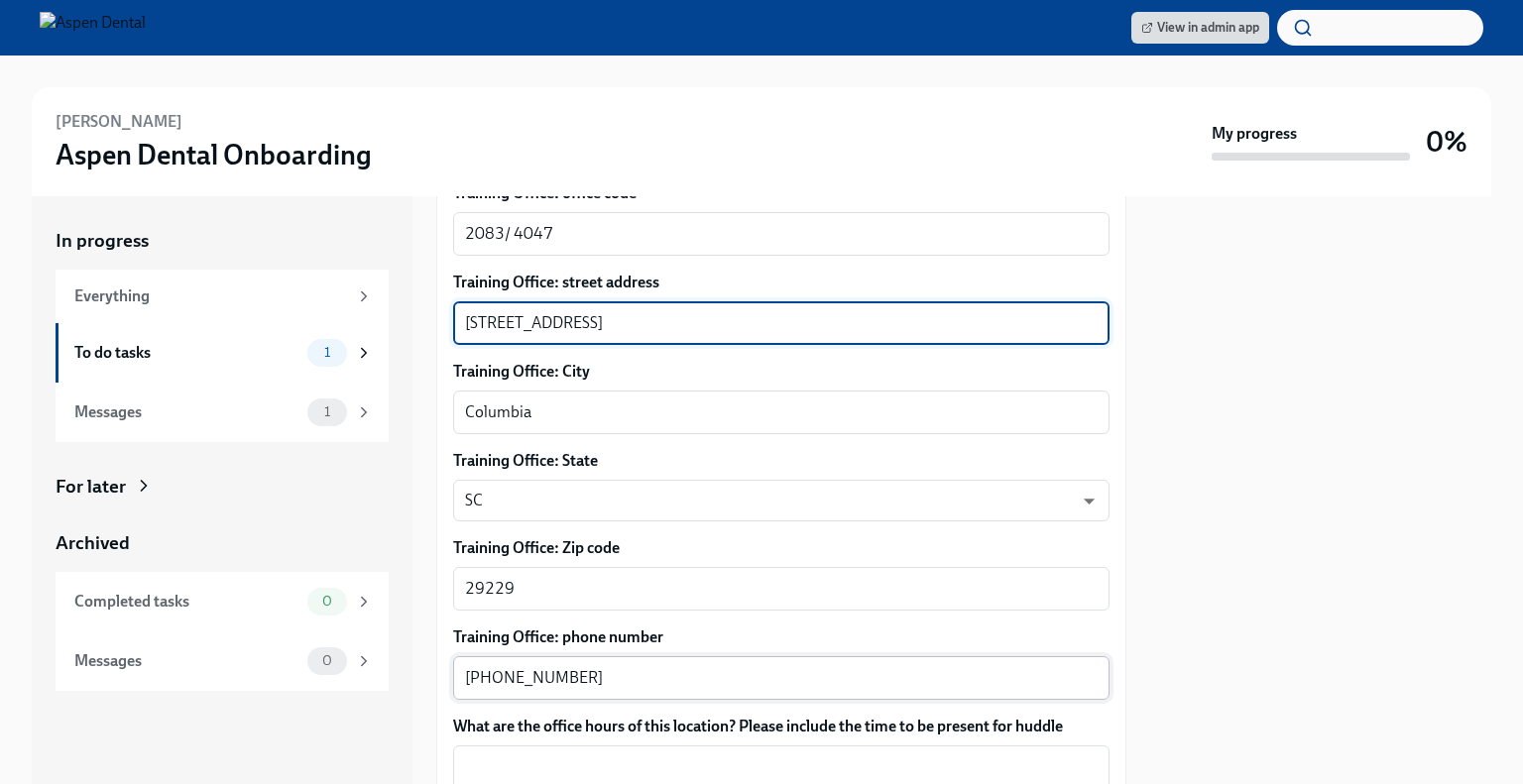 scroll, scrollTop: 1388, scrollLeft: 0, axis: vertical 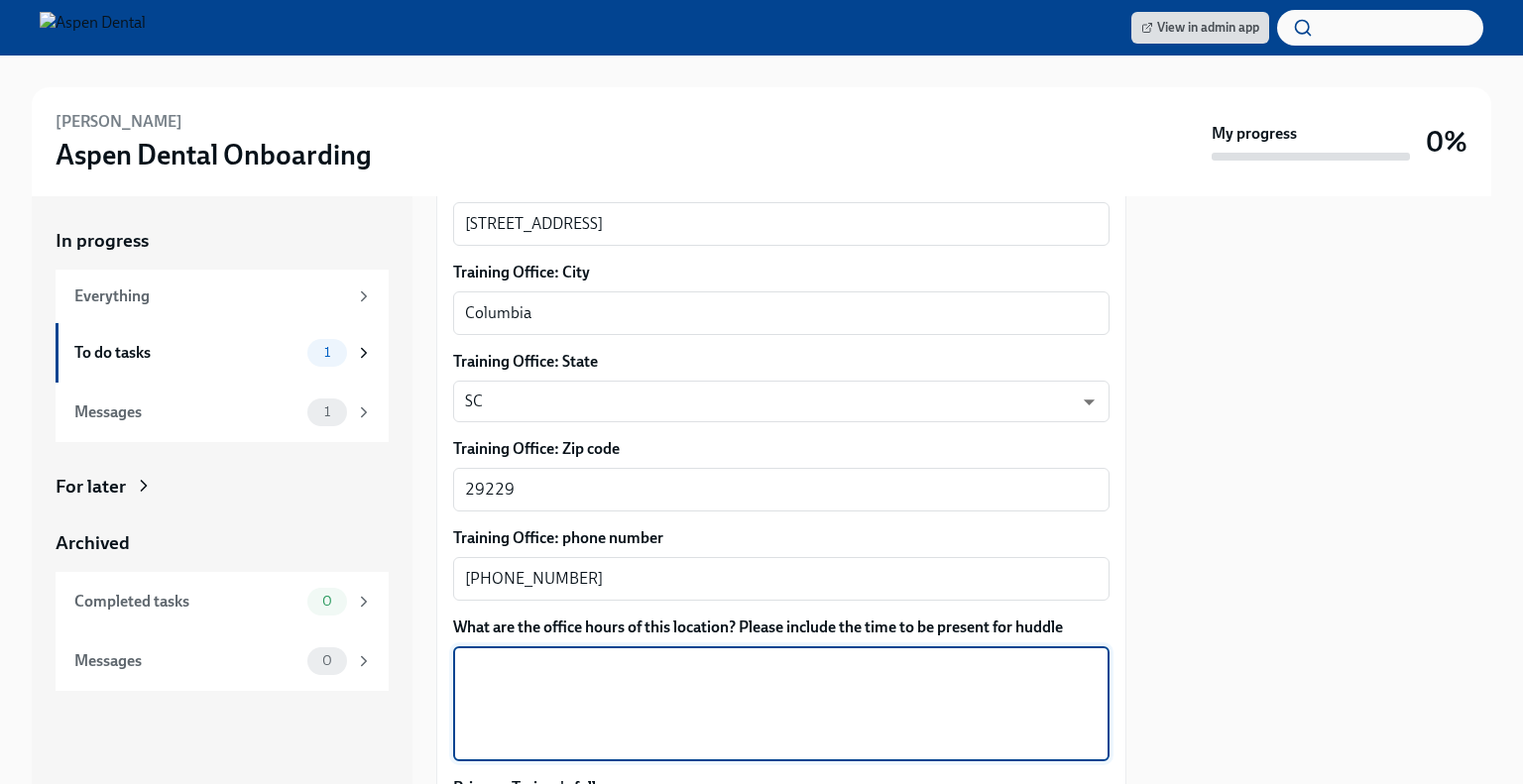 click on "What are the office hours of this location? Please include the time to be present for huddle" at bounding box center [781, 704] 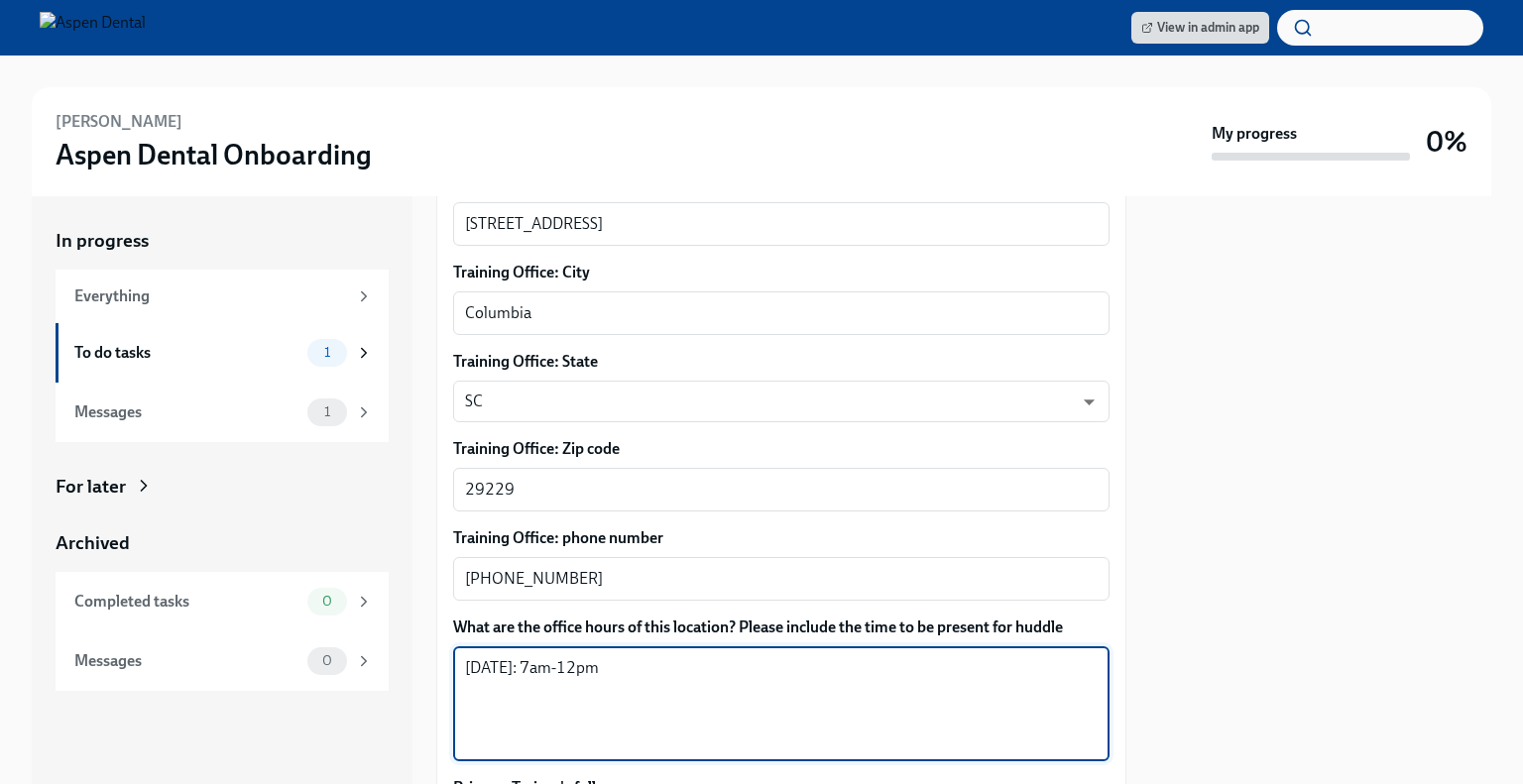 click on "[DATE]: 7am-12pm" at bounding box center (781, 704) 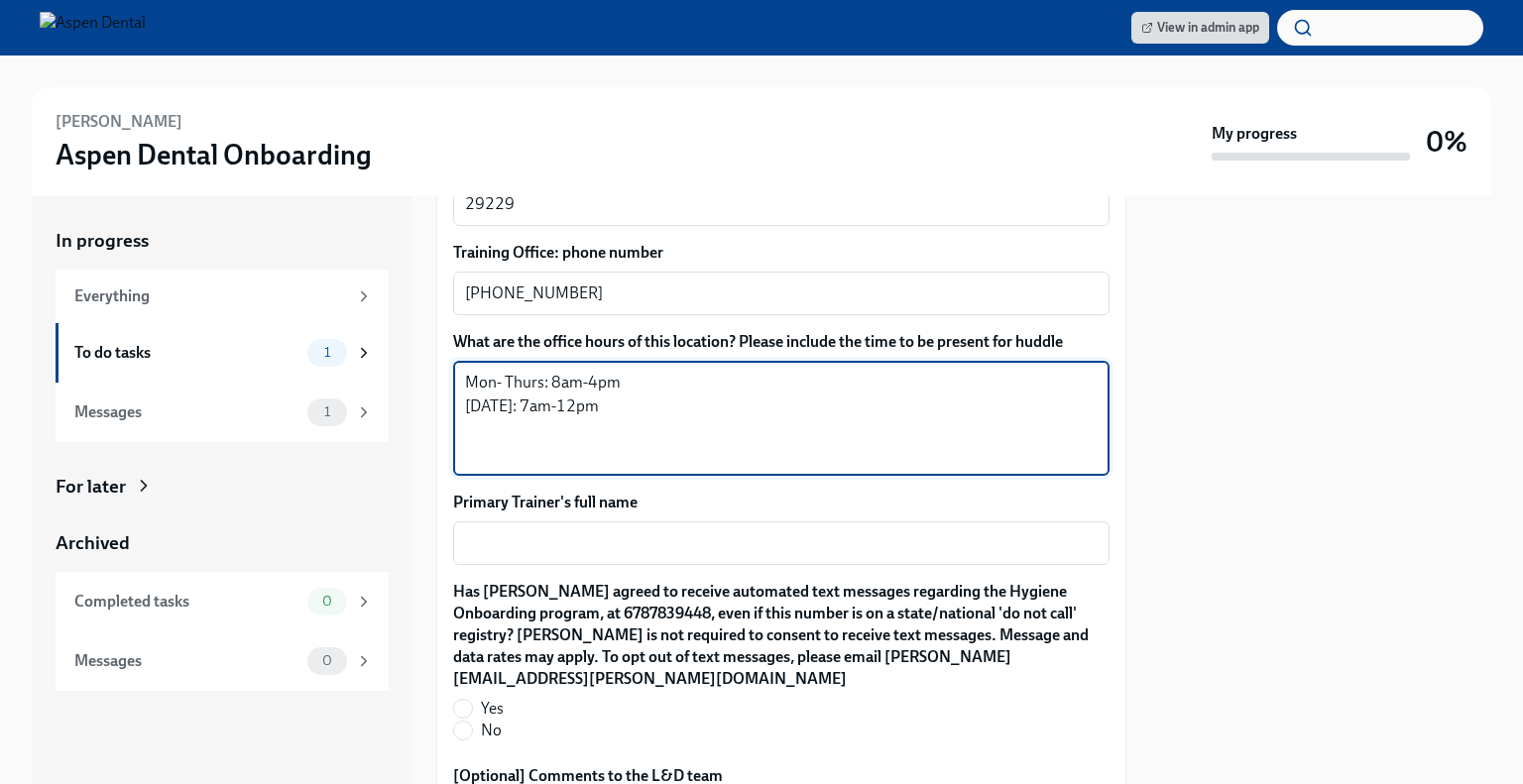 scroll, scrollTop: 1685, scrollLeft: 0, axis: vertical 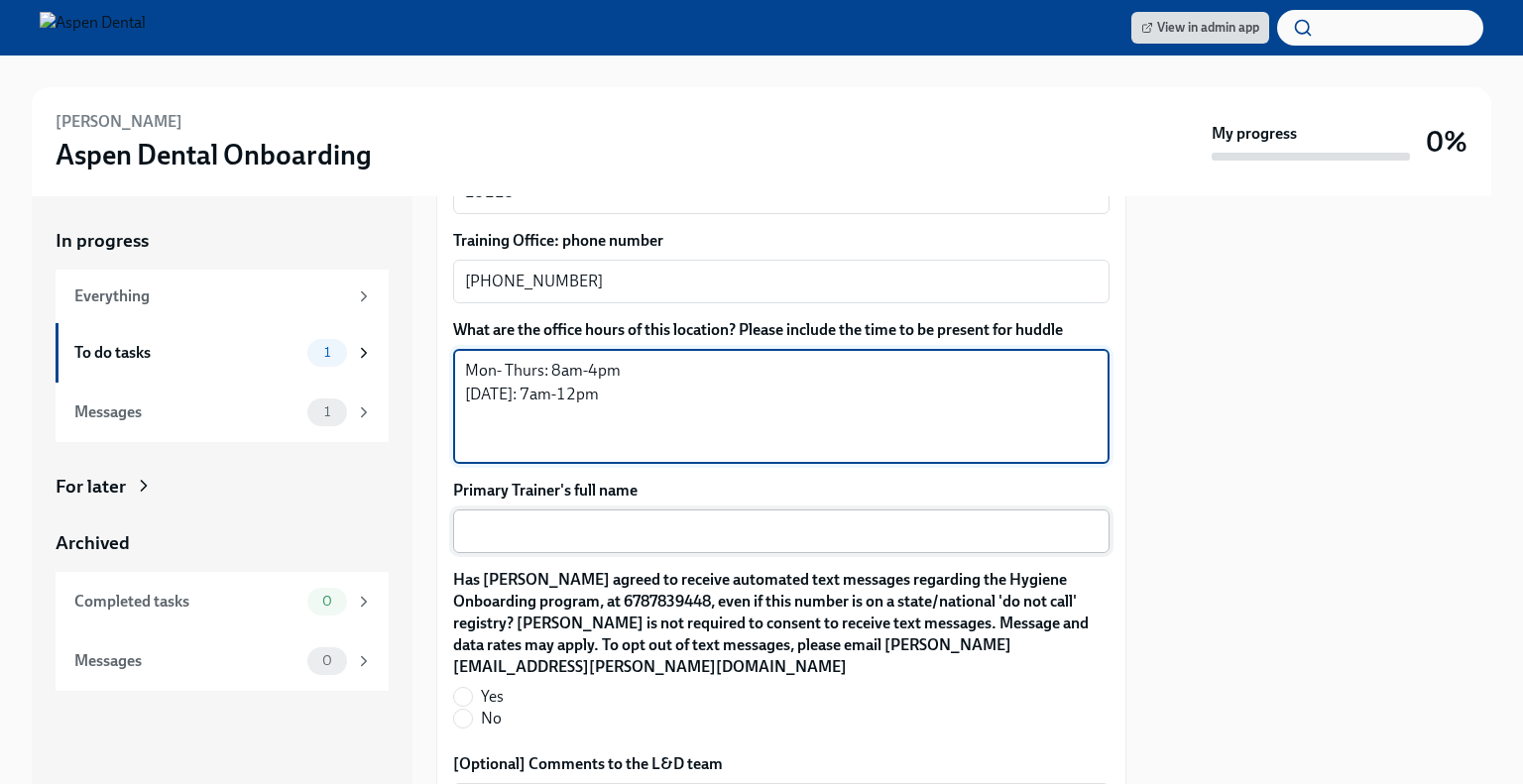 type on "Mon- Thurs: 8am-4pm
[DATE]: 7am-12pm" 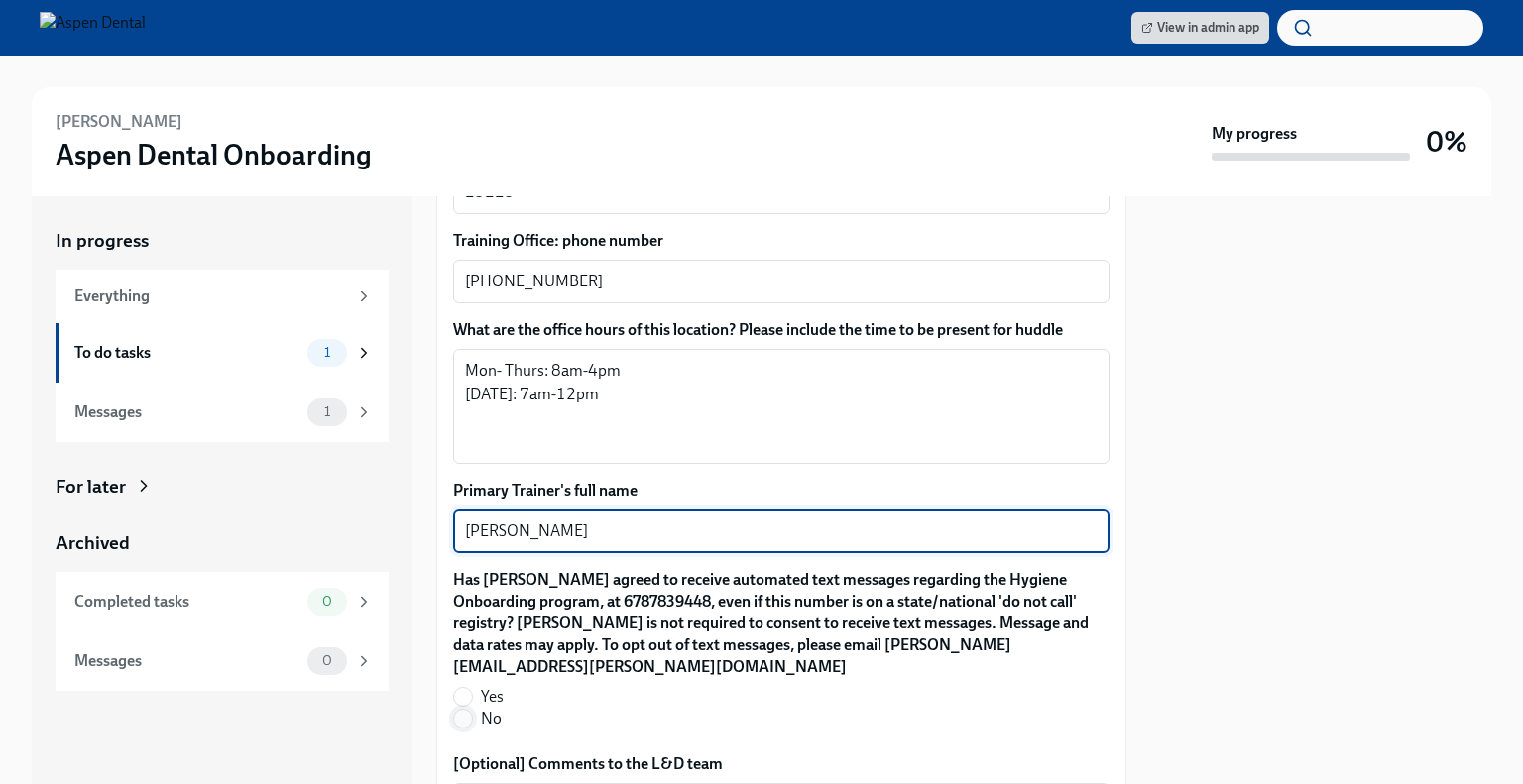 type on "[PERSON_NAME]" 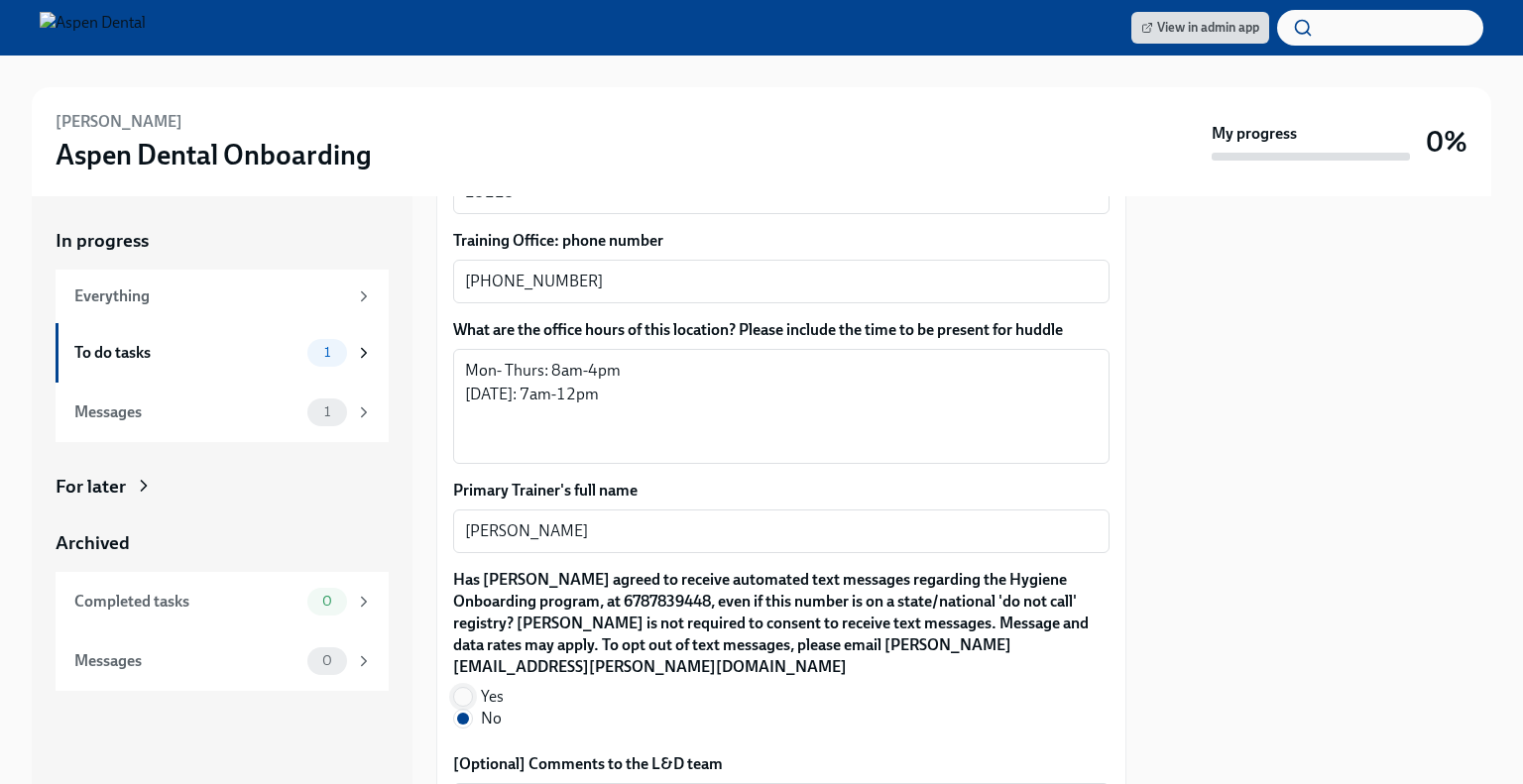 click on "Yes" at bounding box center [463, 697] 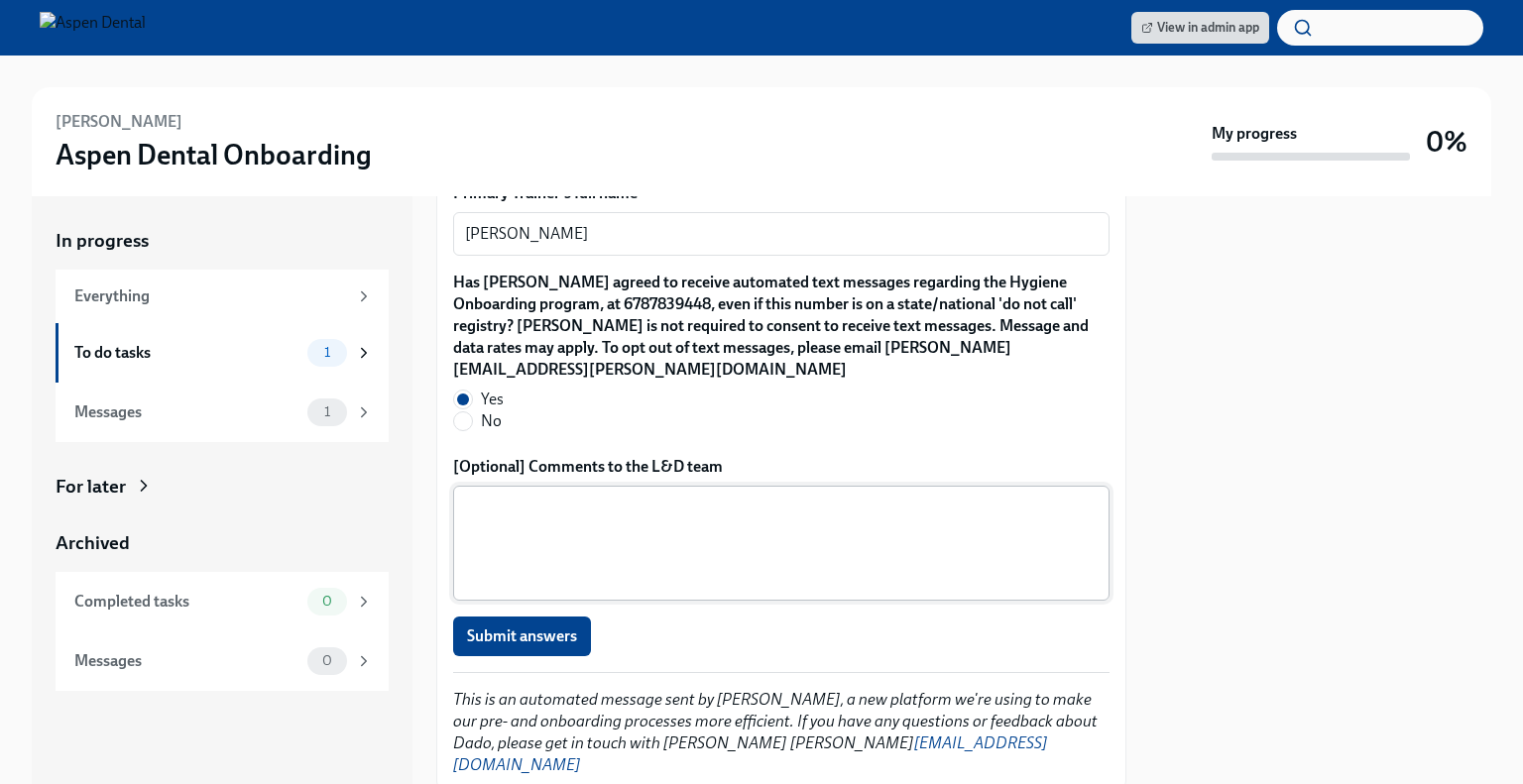 scroll, scrollTop: 1883, scrollLeft: 0, axis: vertical 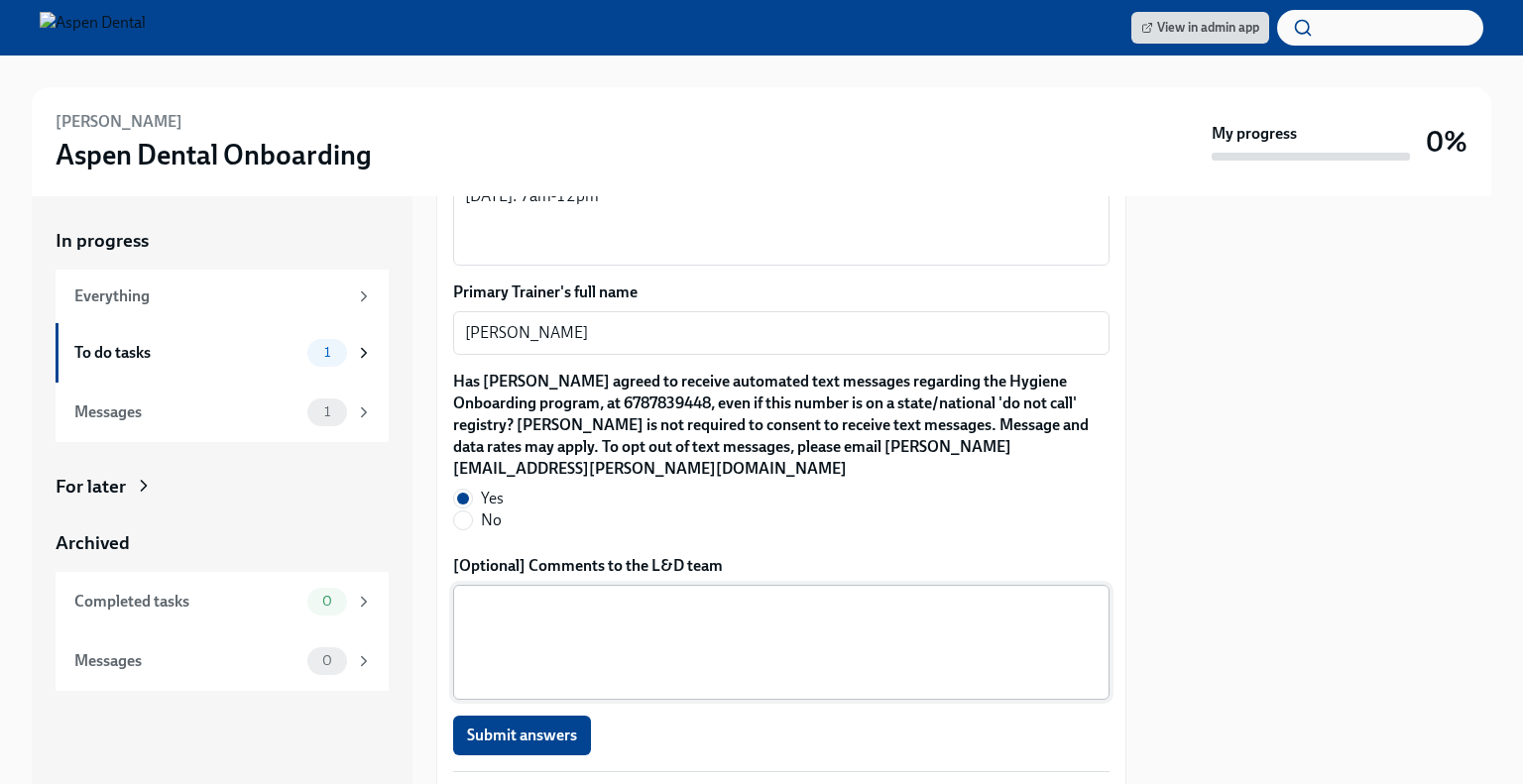 click on "[Optional] Comments to the L&D team" at bounding box center [781, 642] 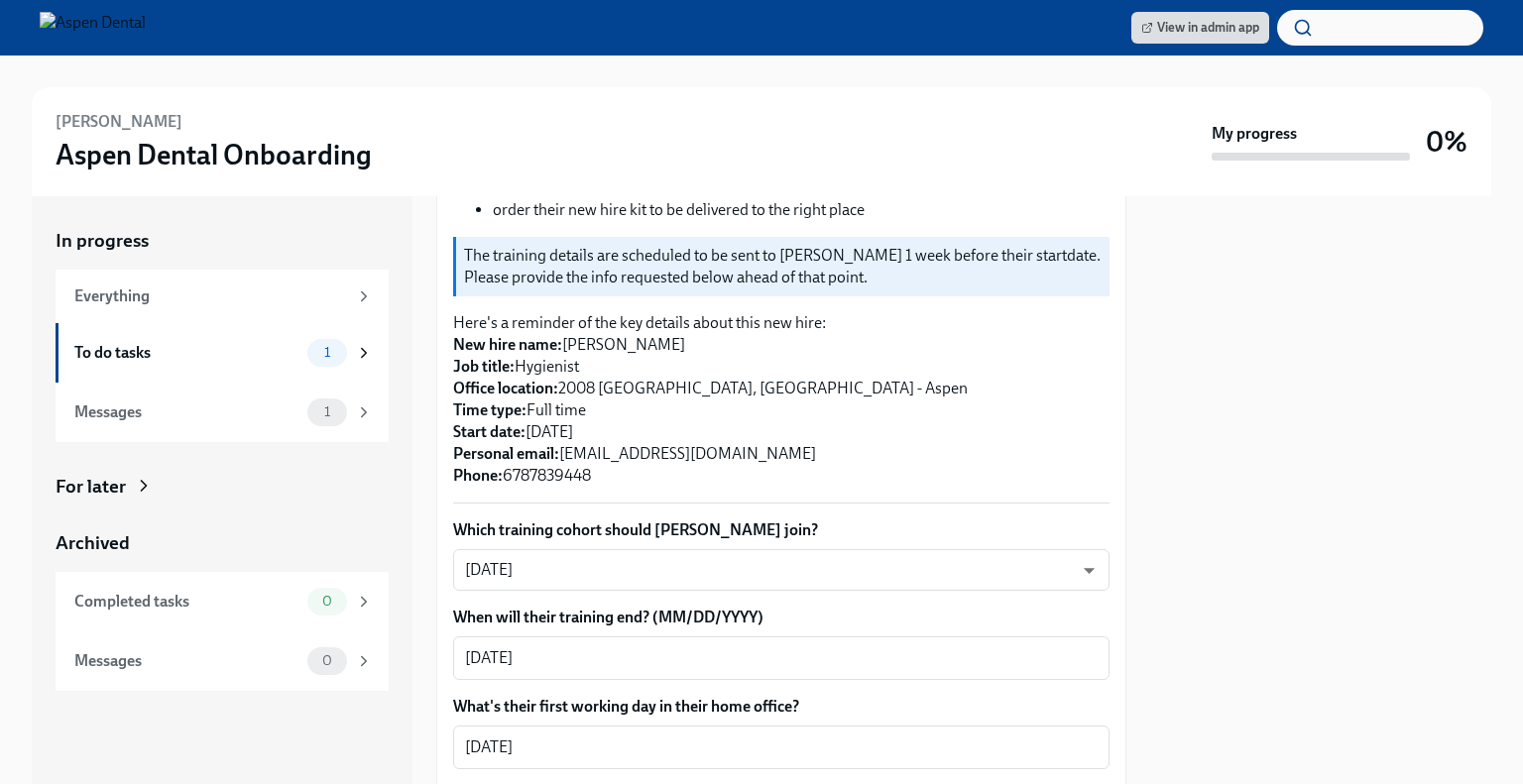 scroll, scrollTop: 396, scrollLeft: 0, axis: vertical 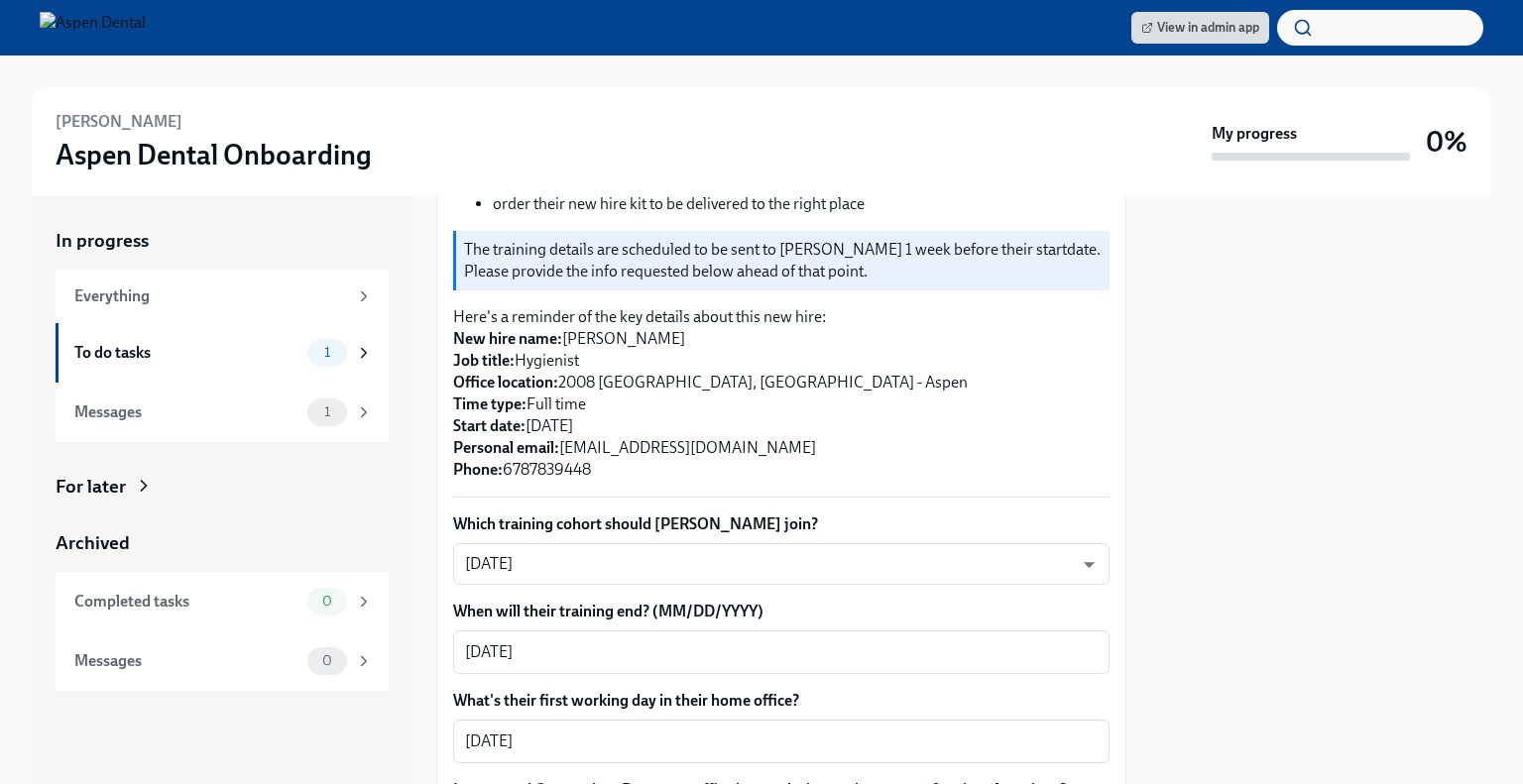 type on "She will complete her first week of training in [GEOGRAPHIC_DATA].
The 2nd week in [GEOGRAPHIC_DATA] with the same trainer" 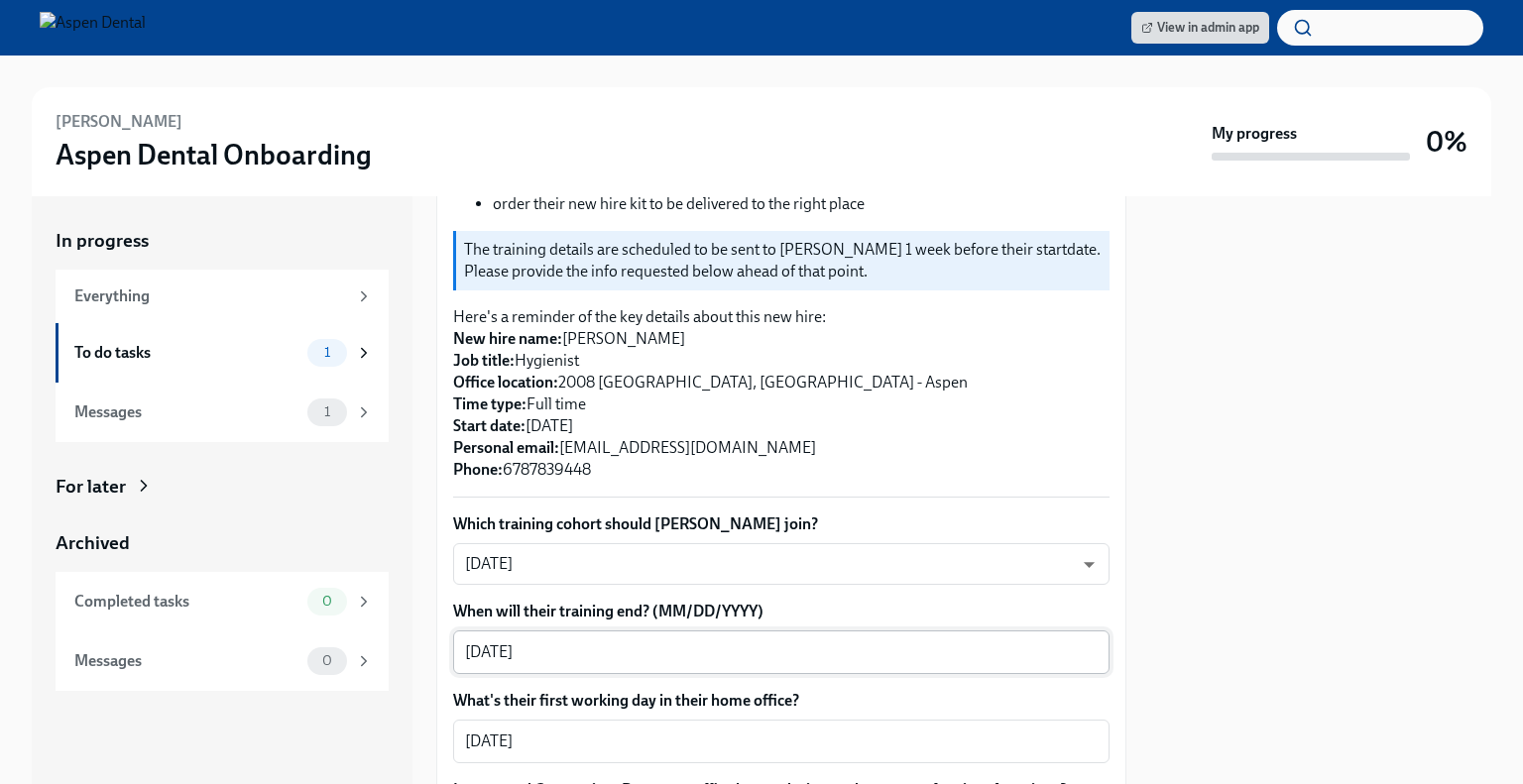 click on "[DATE]" at bounding box center [781, 652] 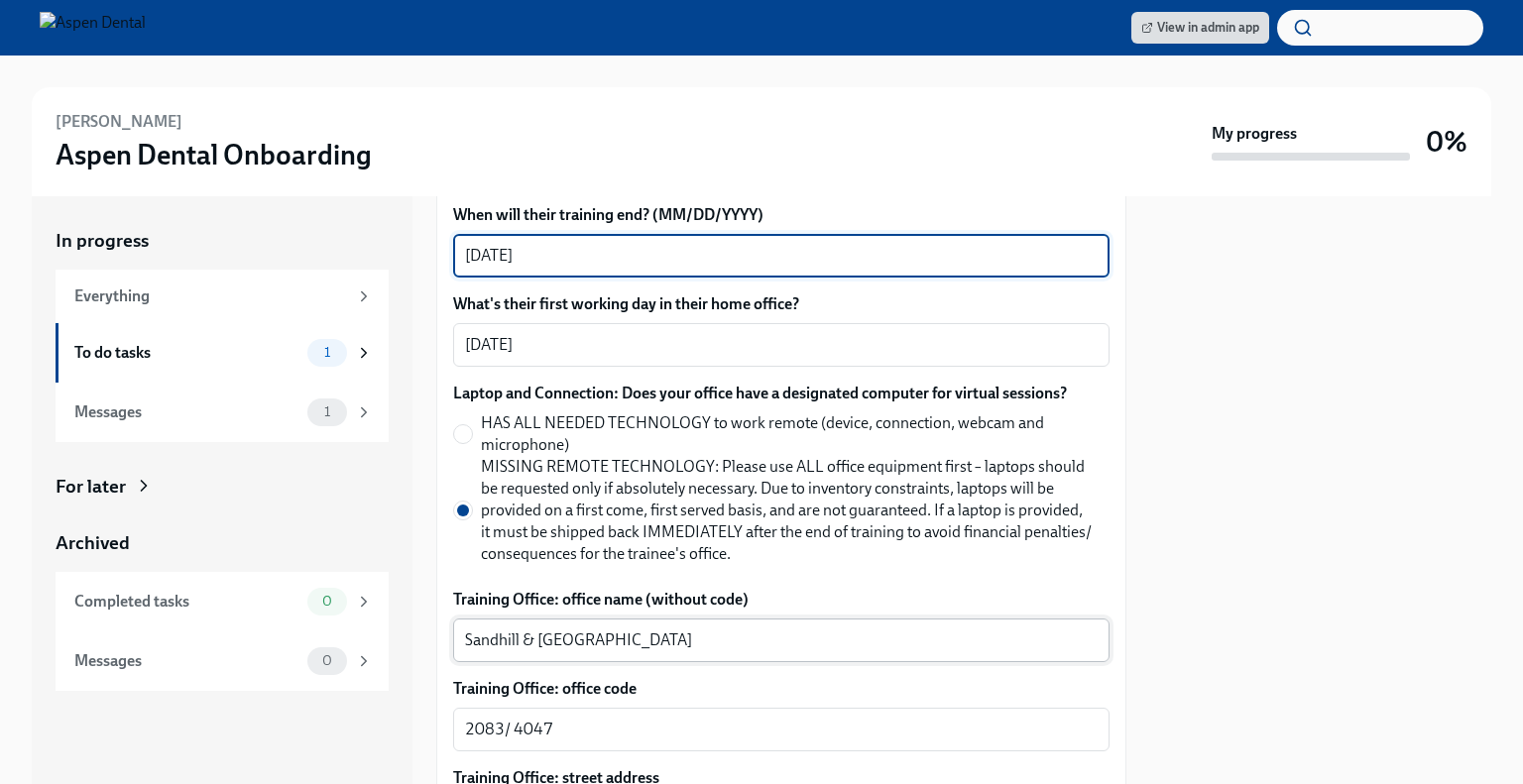 scroll, scrollTop: 892, scrollLeft: 0, axis: vertical 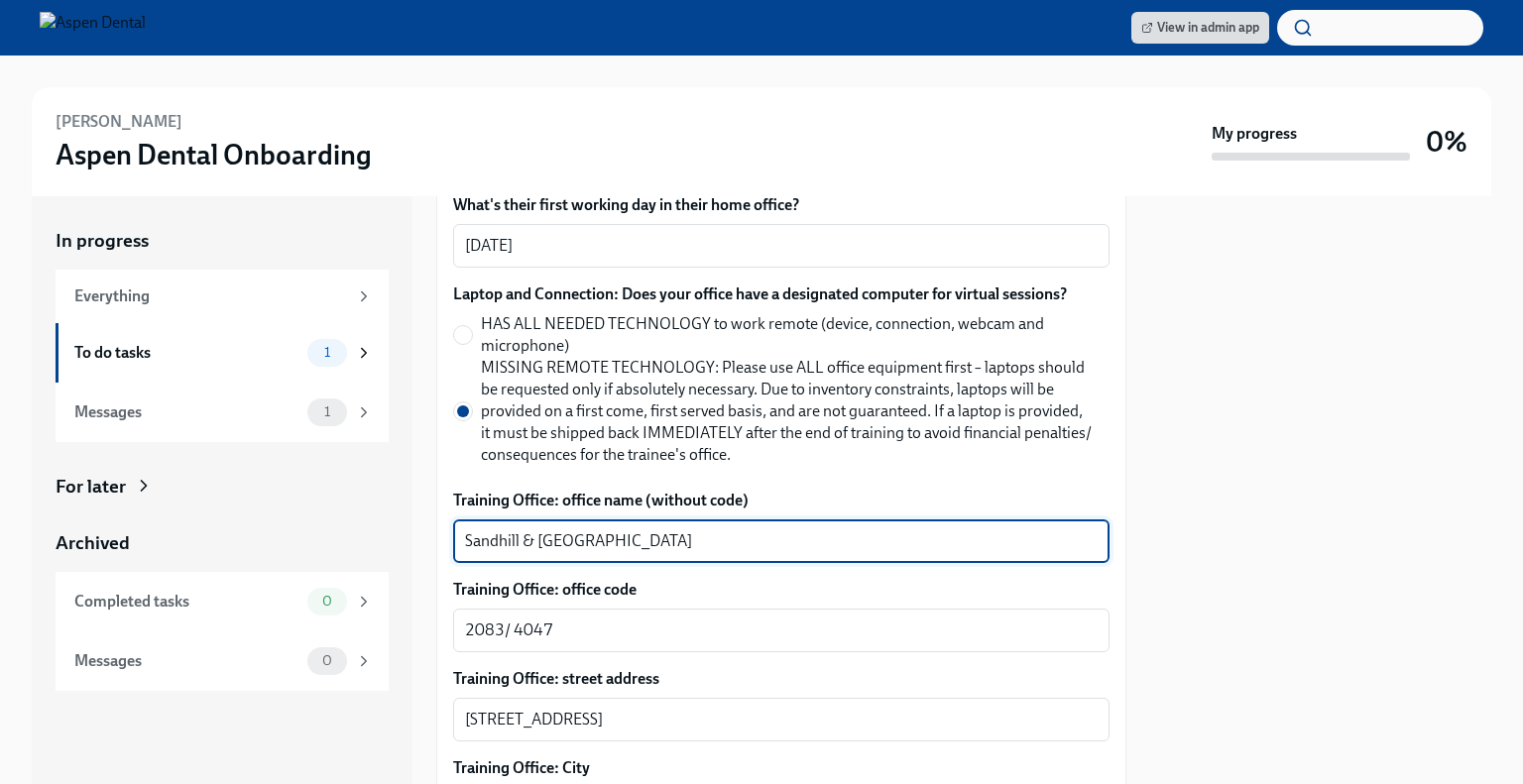 drag, startPoint x: 632, startPoint y: 549, endPoint x: 306, endPoint y: 548, distance: 326.00153 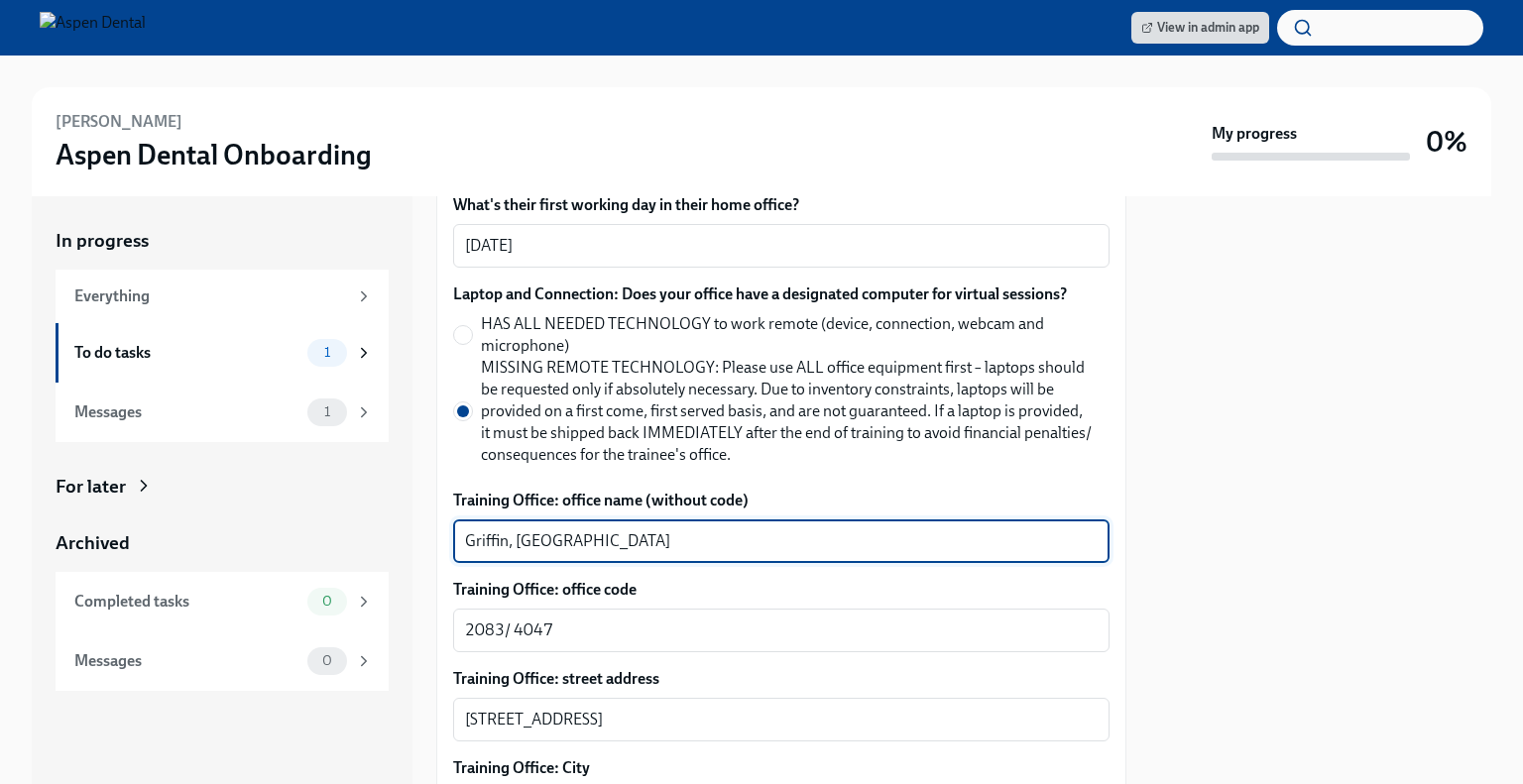 type on "Griffin, [GEOGRAPHIC_DATA]" 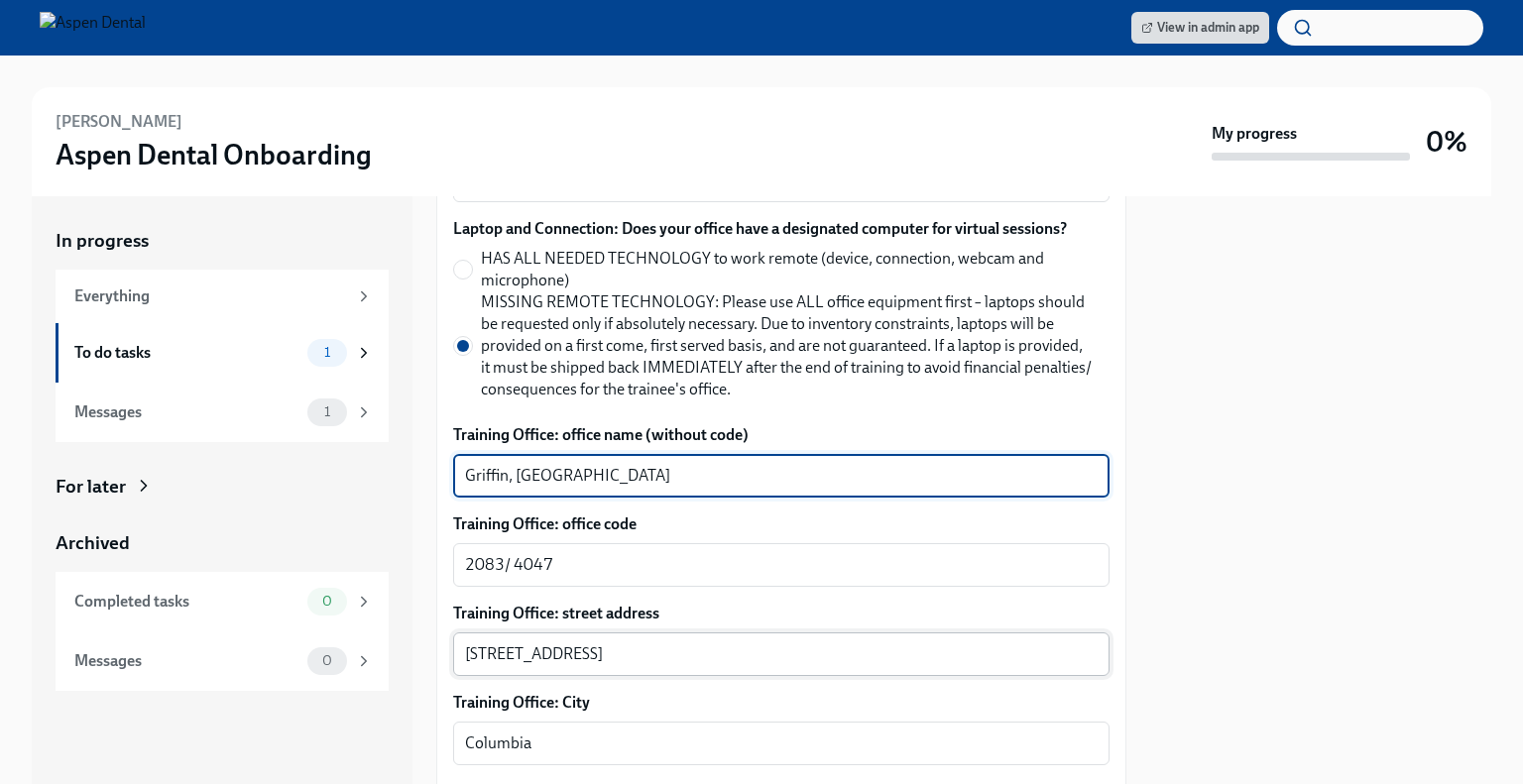 scroll, scrollTop: 991, scrollLeft: 0, axis: vertical 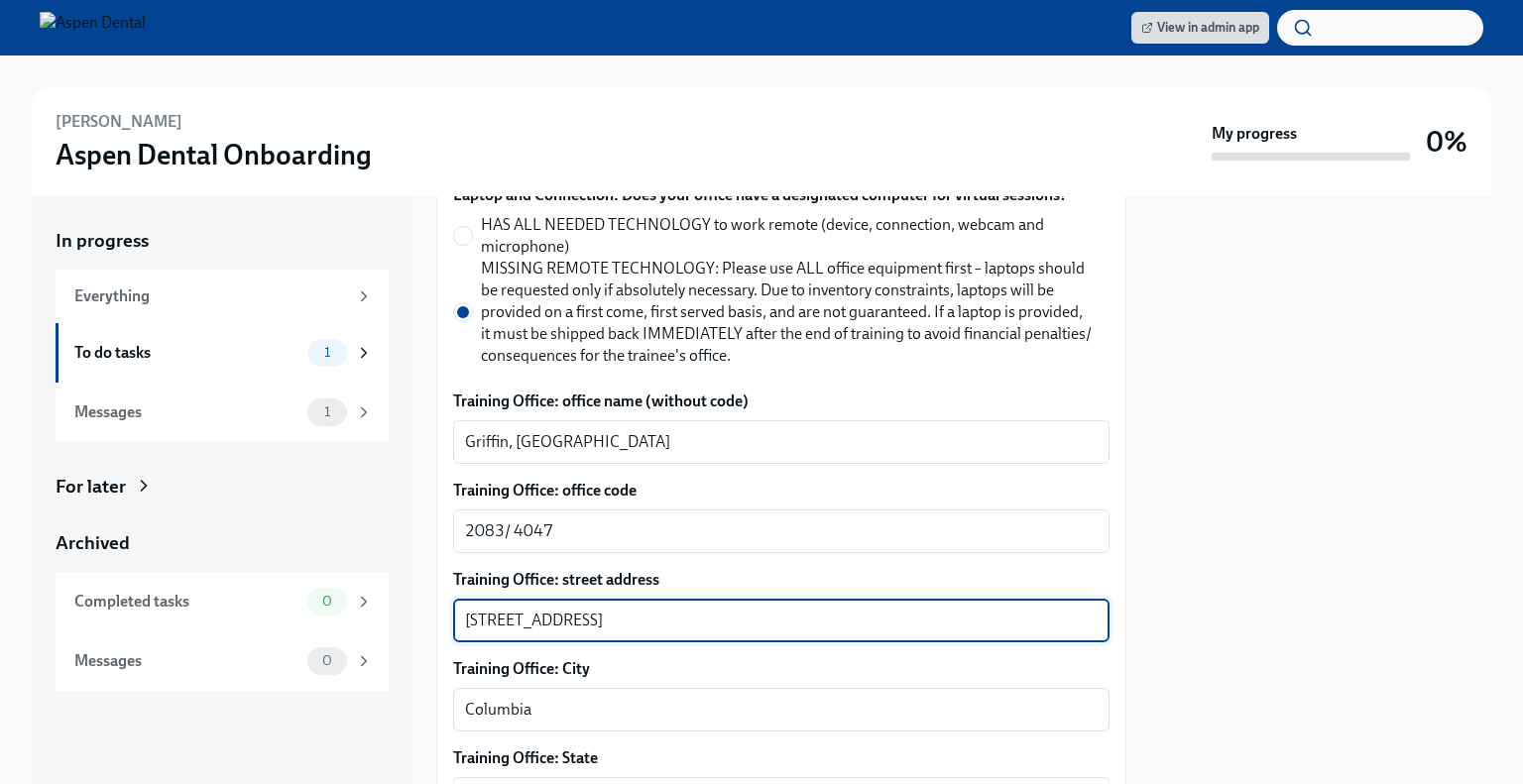drag, startPoint x: 682, startPoint y: 617, endPoint x: 445, endPoint y: 637, distance: 237.84238 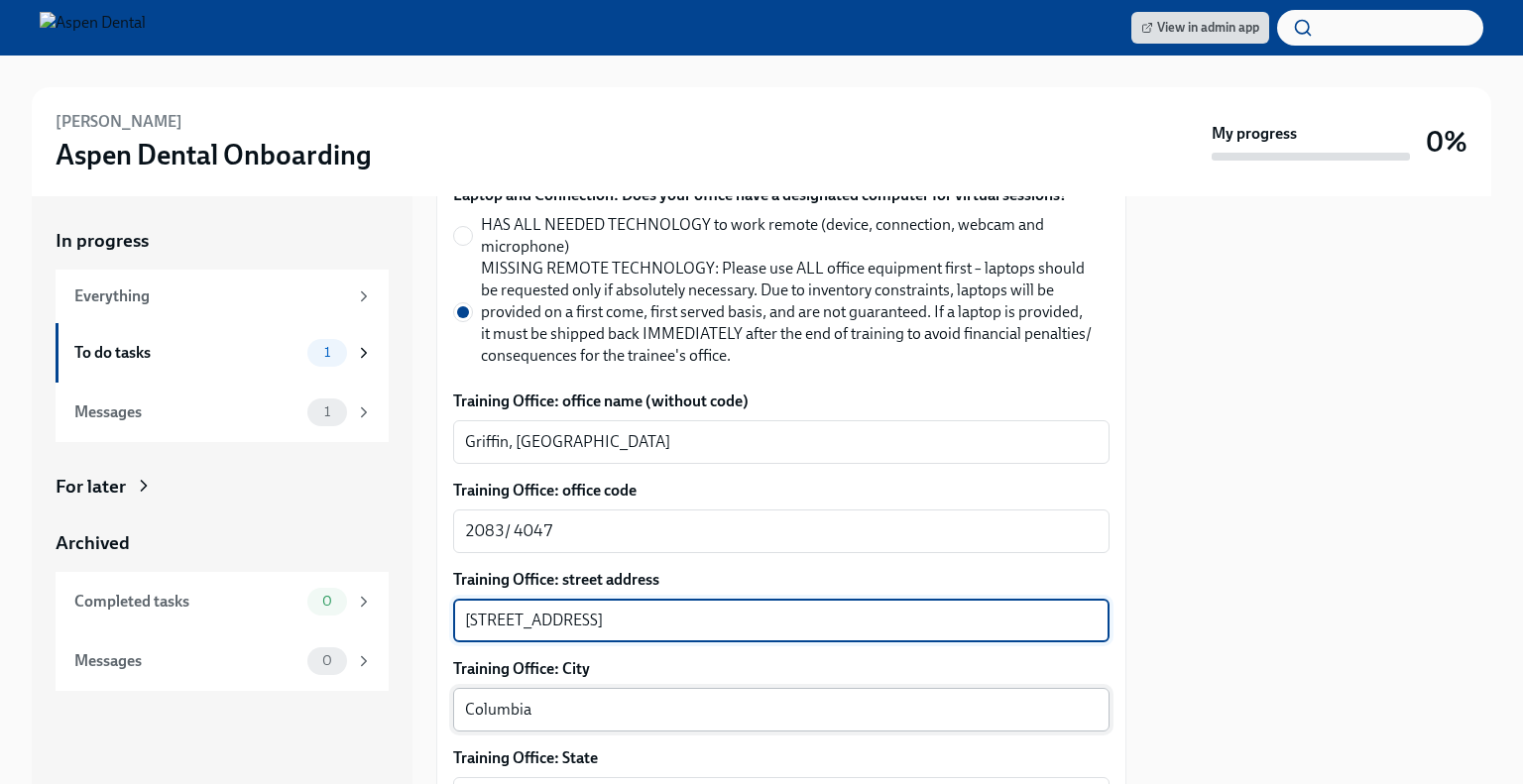type on "[STREET_ADDRESS]" 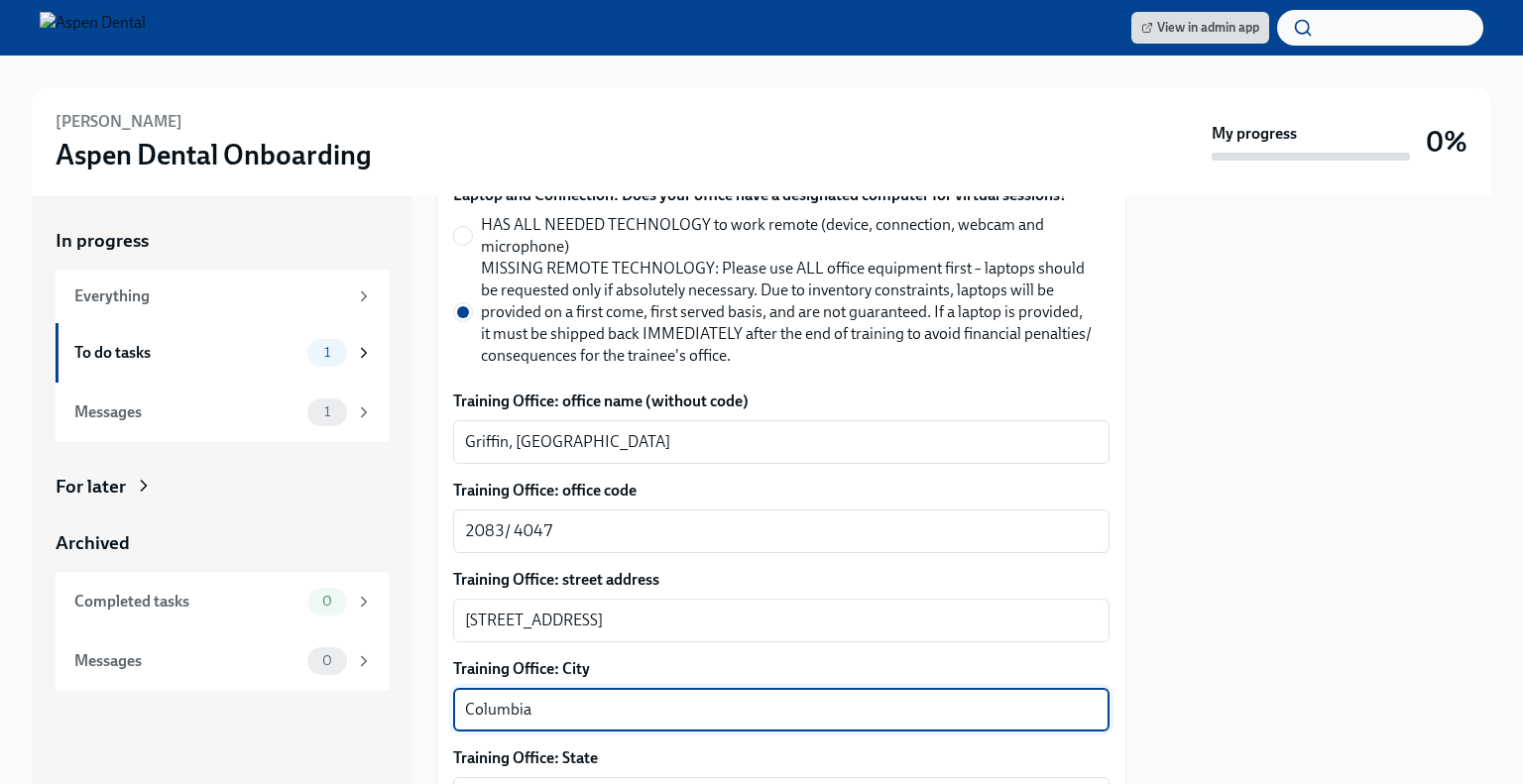 click on "Columbia" at bounding box center [781, 710] 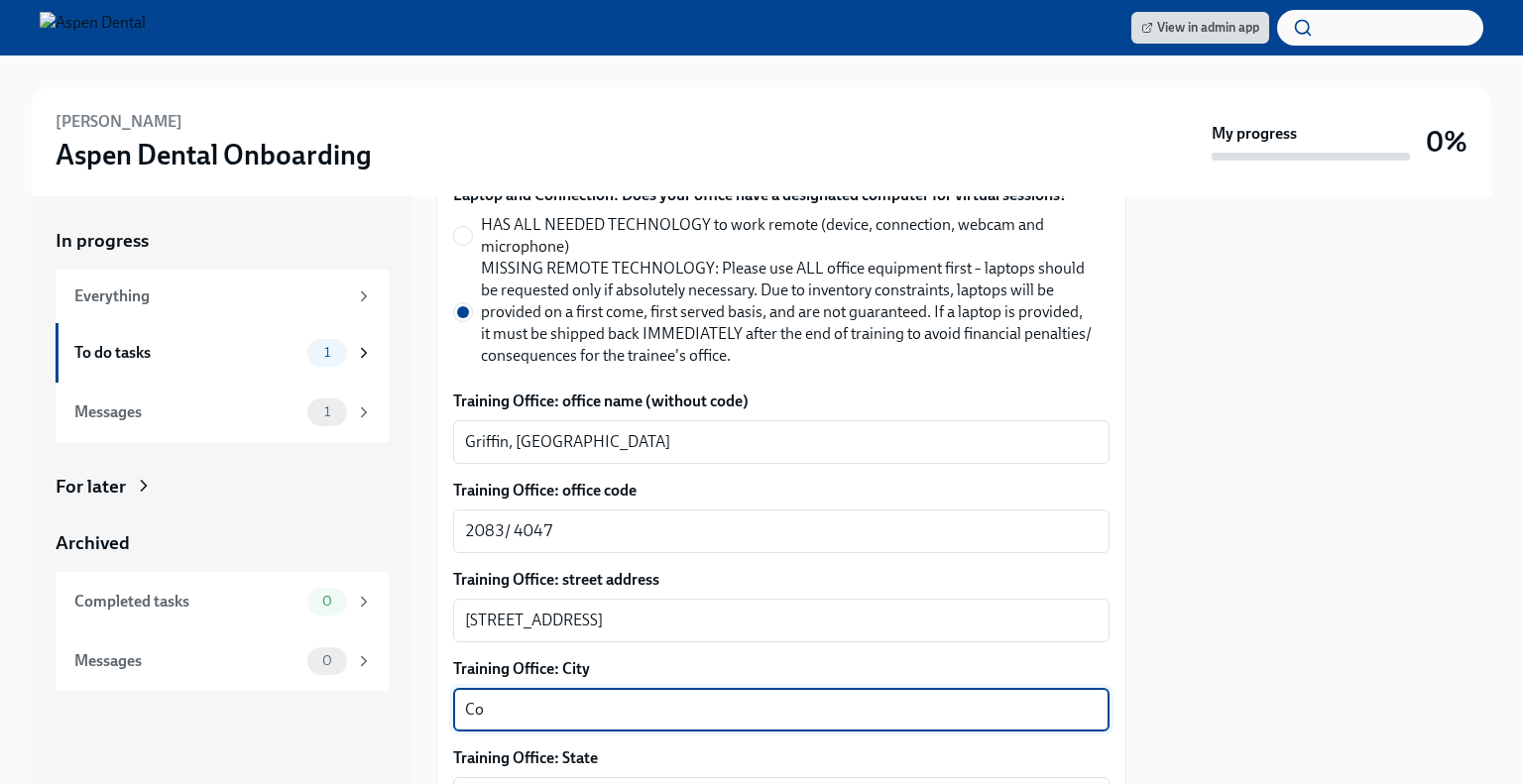 type on "C" 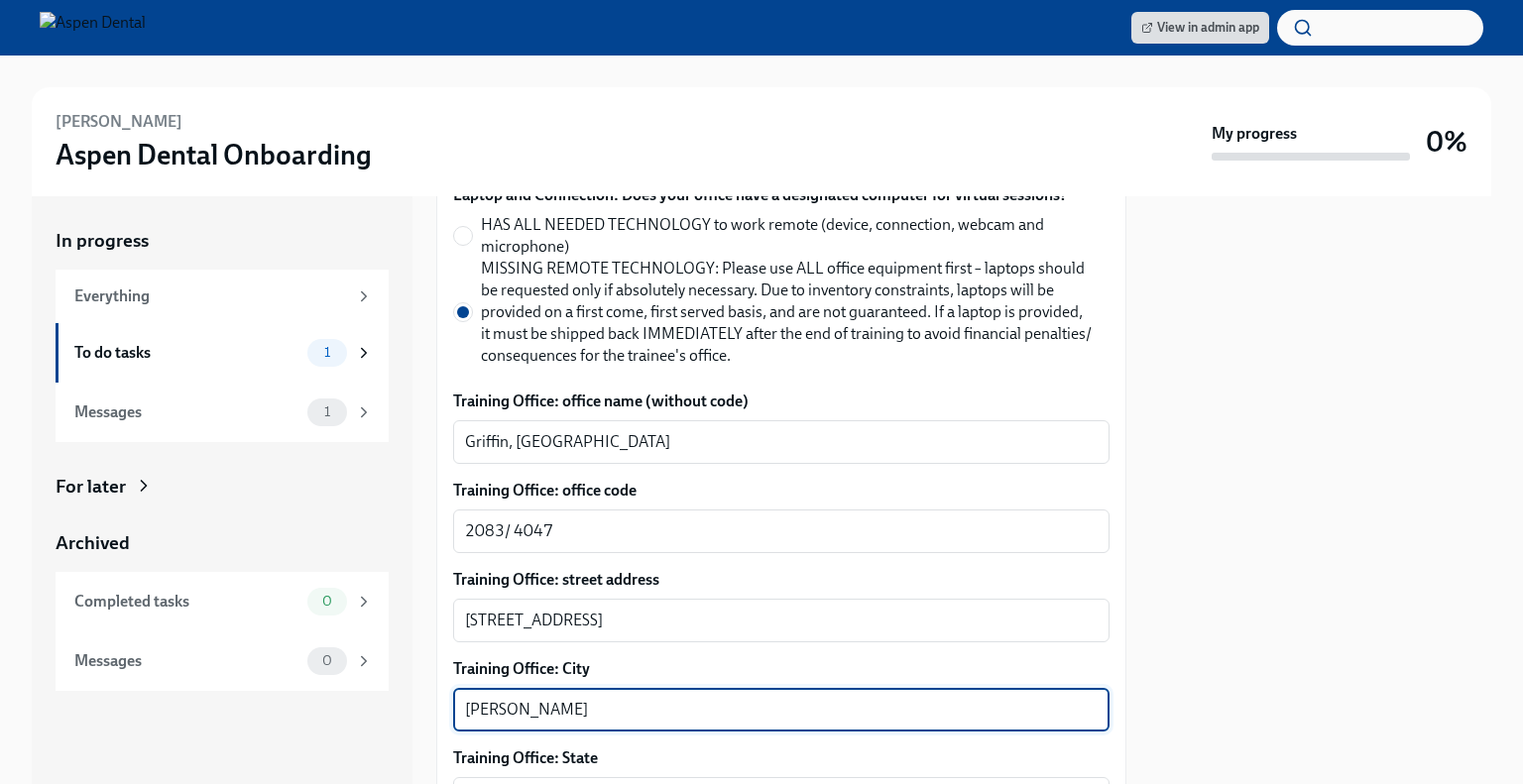type on "[PERSON_NAME]" 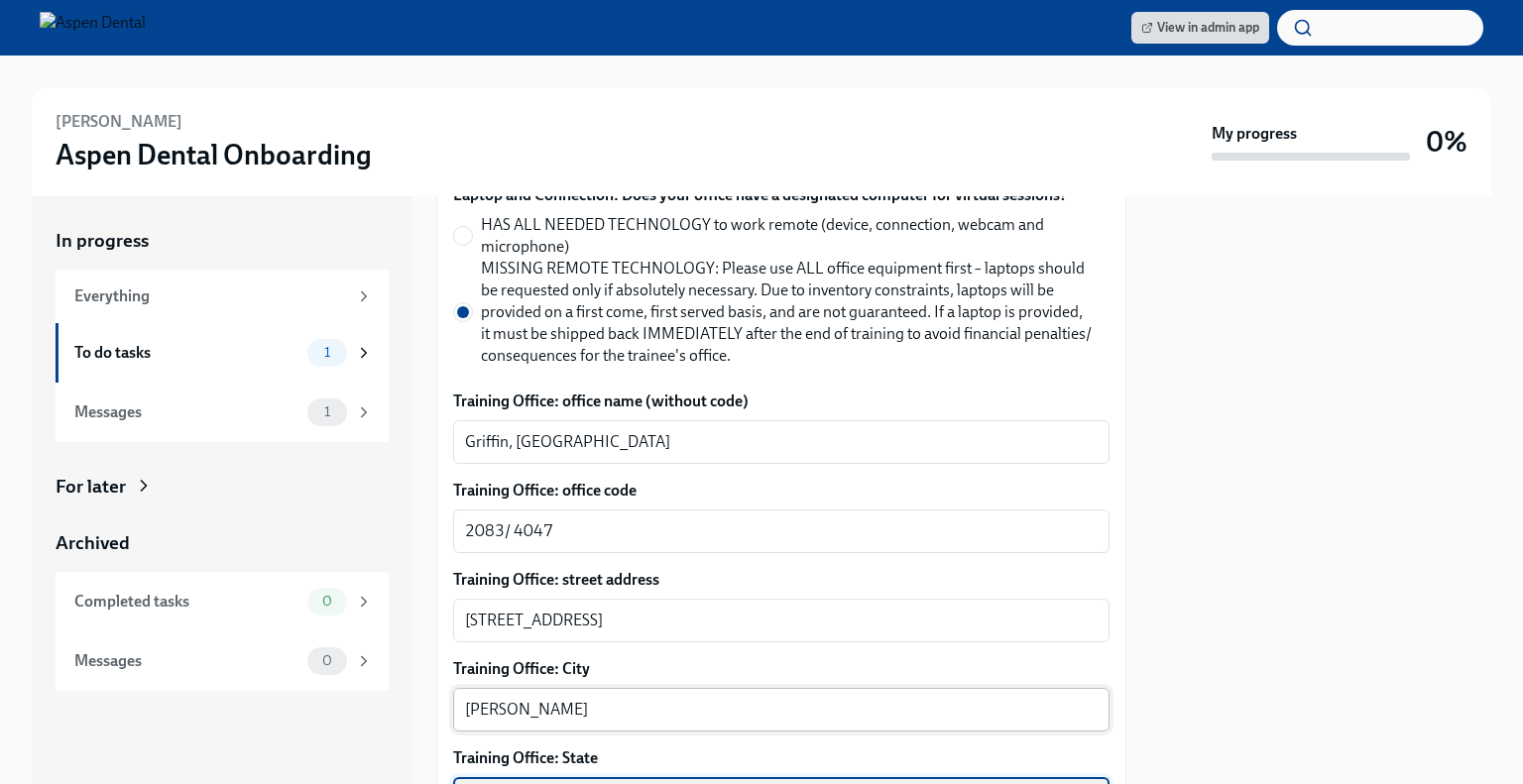 scroll, scrollTop: 1025, scrollLeft: 0, axis: vertical 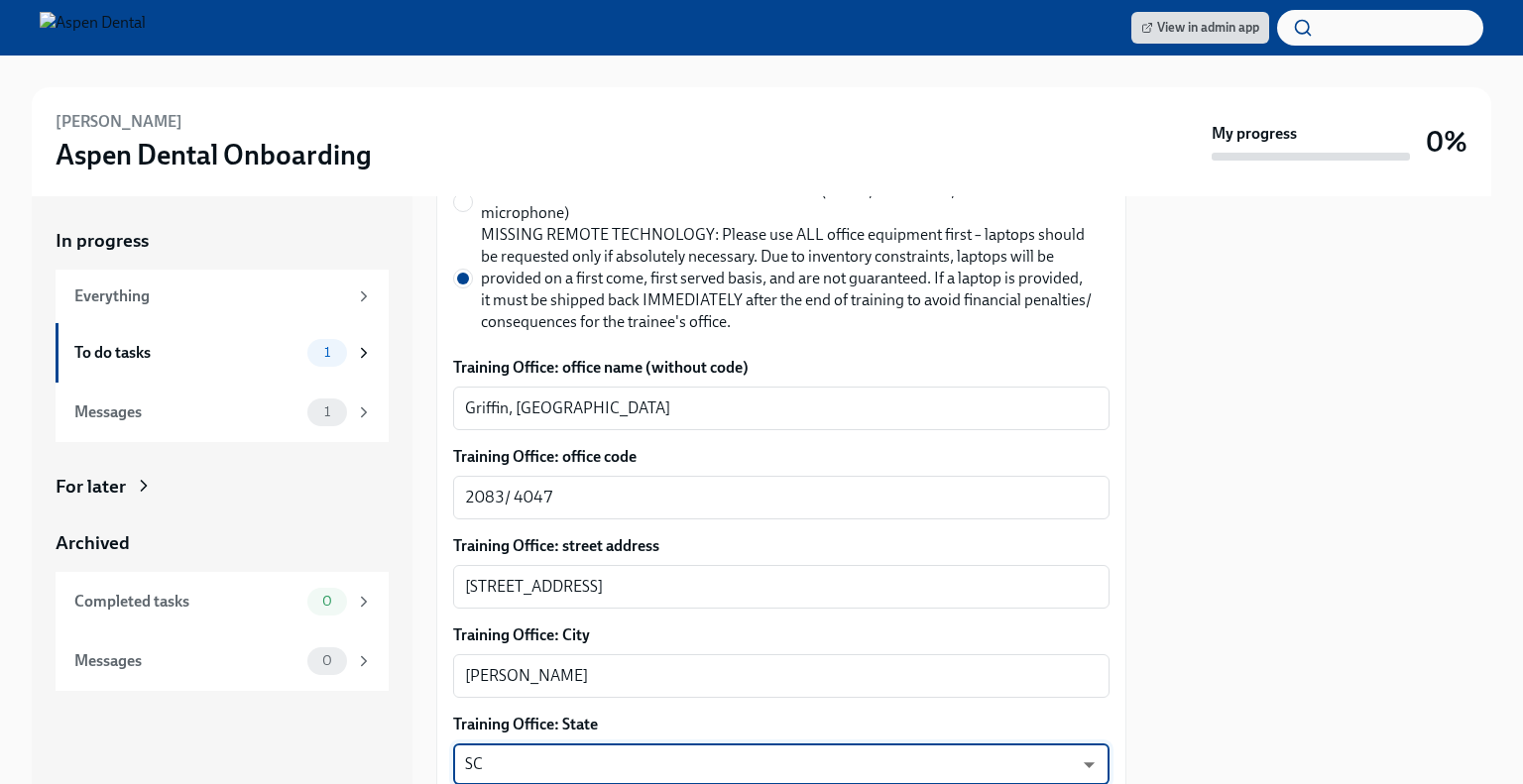 click on "View in admin app [PERSON_NAME] Aspen Dental Onboarding My progress 0% In progress Everything To do tasks 1 Messages 1 For later Archived Completed tasks 0 Messages 0 Confirm training details for [PERSON_NAME] To Do Due  [DATE] Preparing for [PERSON_NAME] start ([DATE], 2008 [GEOGRAPHIC_DATA], [GEOGRAPHIC_DATA] - Aspen) Dear [PERSON_NAME],
This is a friendly reminder that [PERSON_NAME] will be starting work shortly as a Hygie... Please provide a few extra details so we can
register [PERSON_NAME] for their virtual onboarding
tailor the info [PERSON_NAME] sends to them about their training
order their new hire kit to be delivered to the right place
The training details are scheduled to be sent to [PERSON_NAME] 1 week before their startdate. Please provide the info requested below ahead of that point. Here's a reminder of the key details about this new hire:
New hire name:  [PERSON_NAME]
Job title:  Hygienist
Office location:  2008 [GEOGRAPHIC_DATA], [GEOGRAPHIC_DATA] - Aspen
Time type:  Full time
Start date:  [DATE]
Personal email:
Phone:" at bounding box center [762, 392] 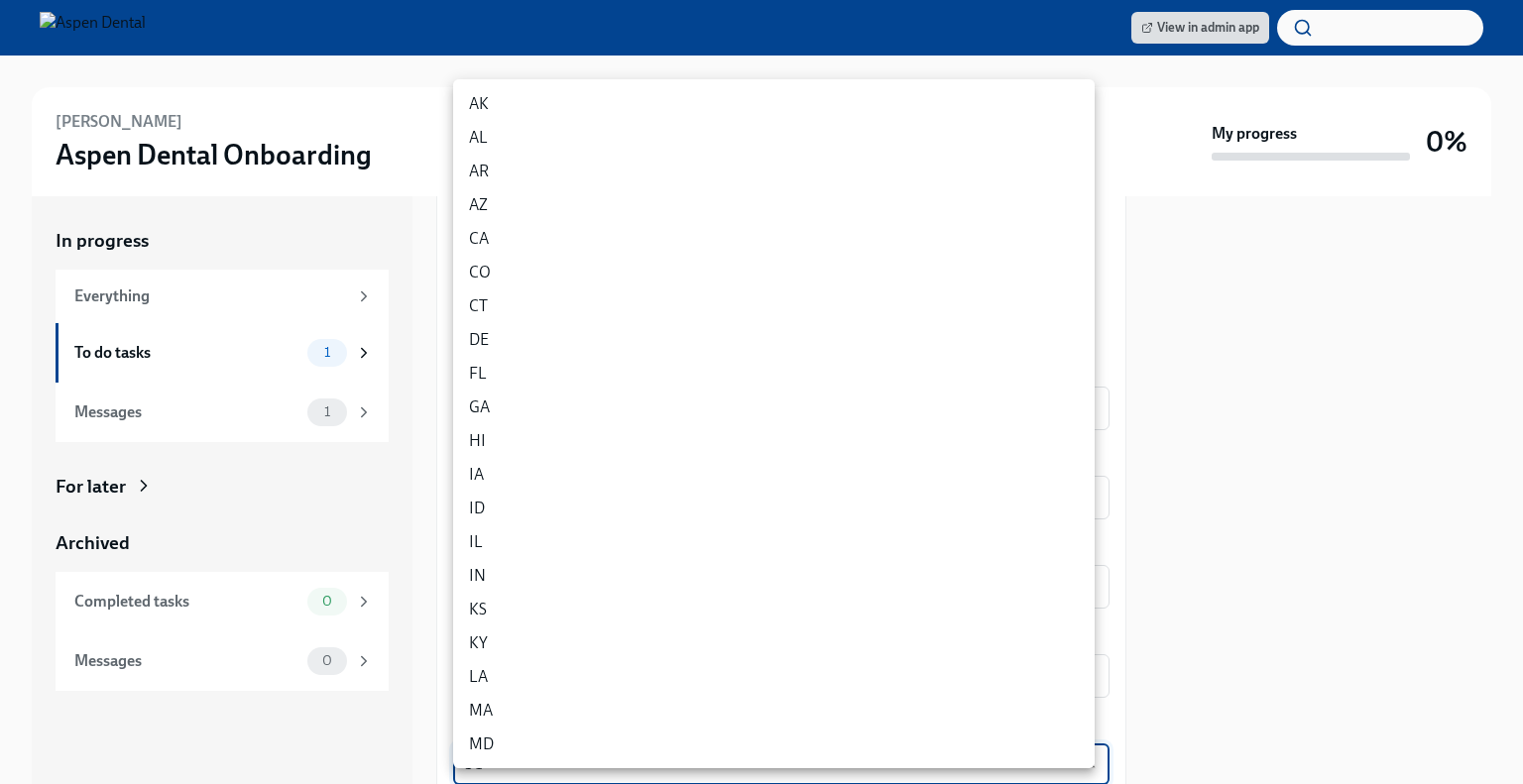 scroll, scrollTop: 994, scrollLeft: 0, axis: vertical 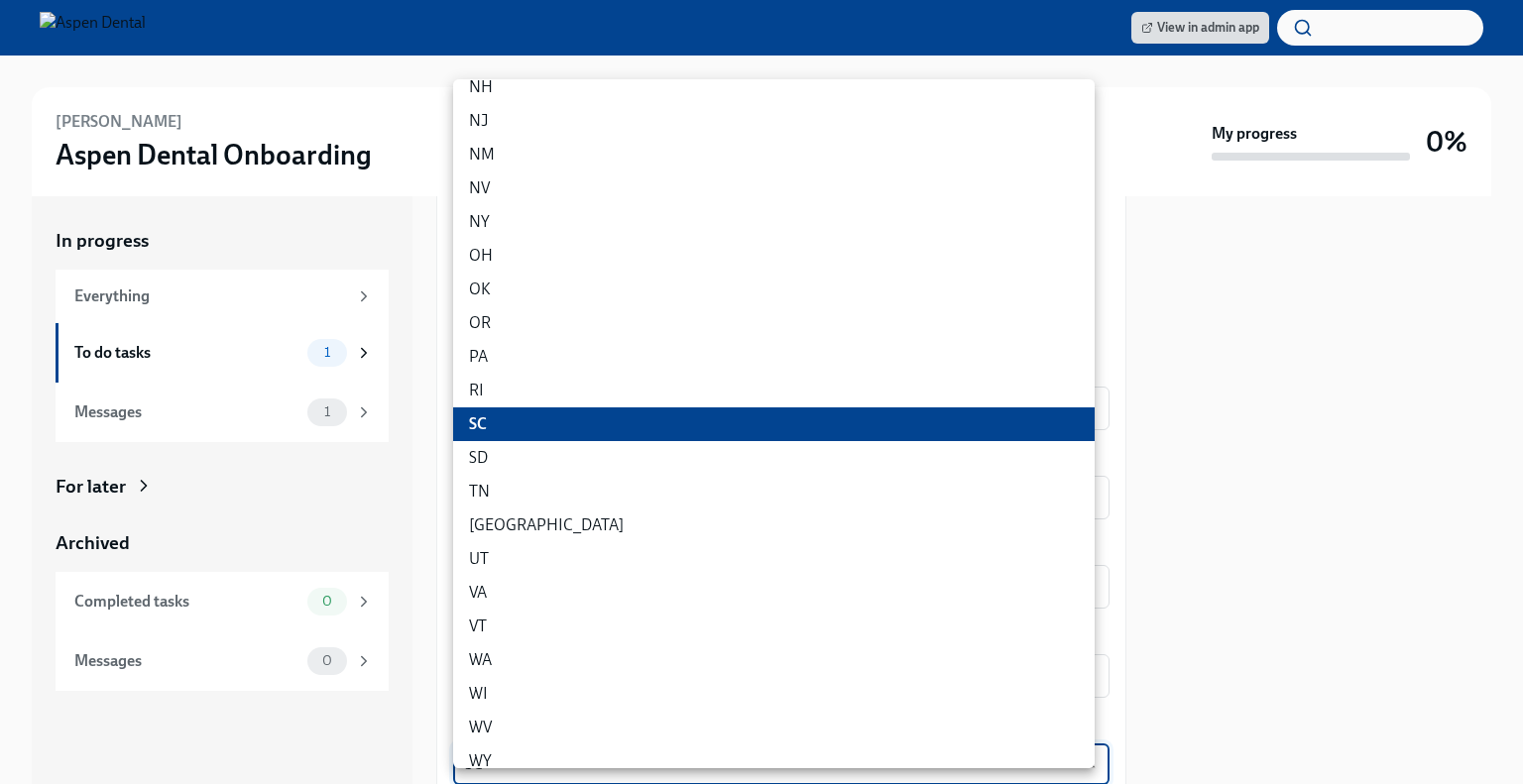 type 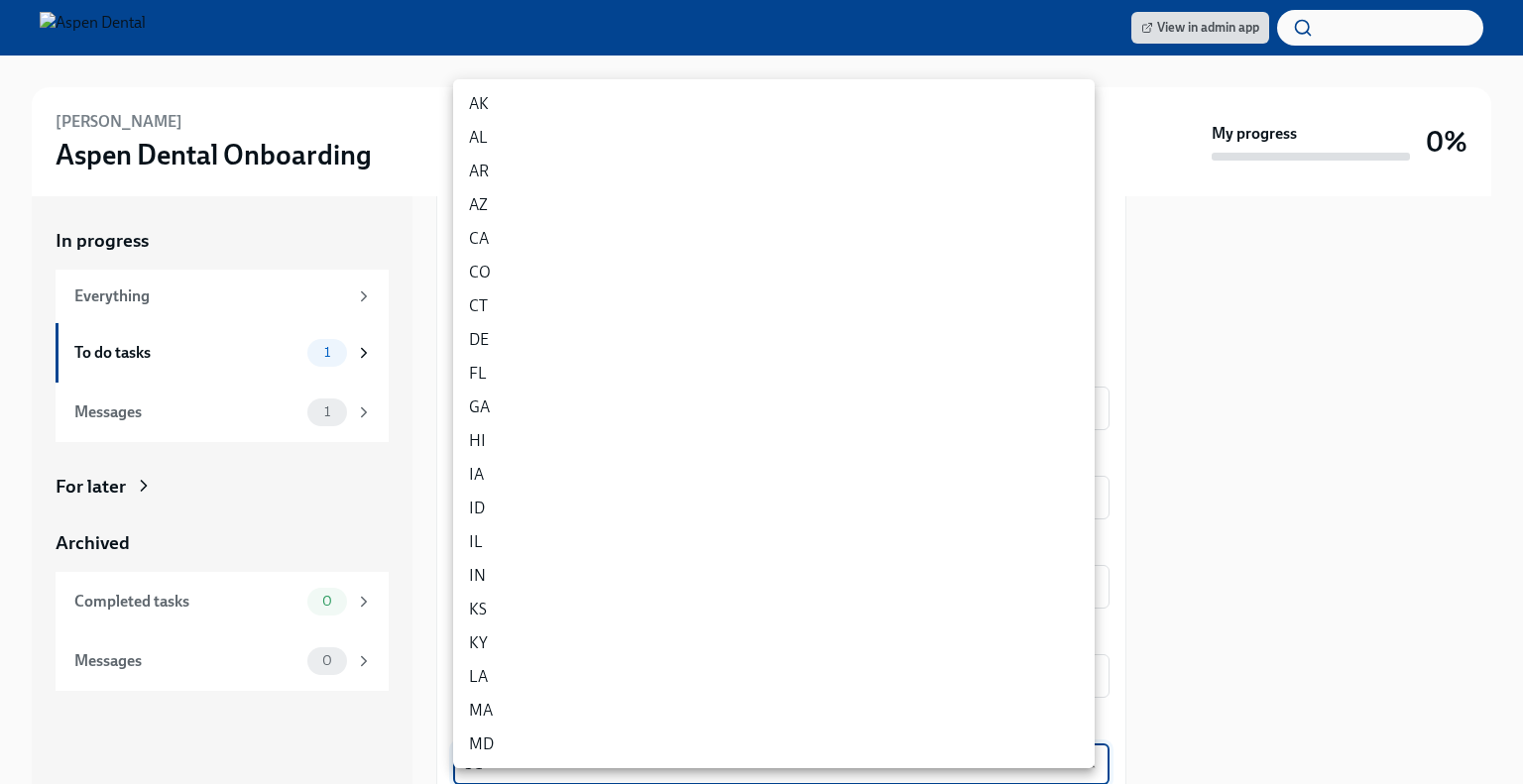 click on "GA" at bounding box center (773, 407) 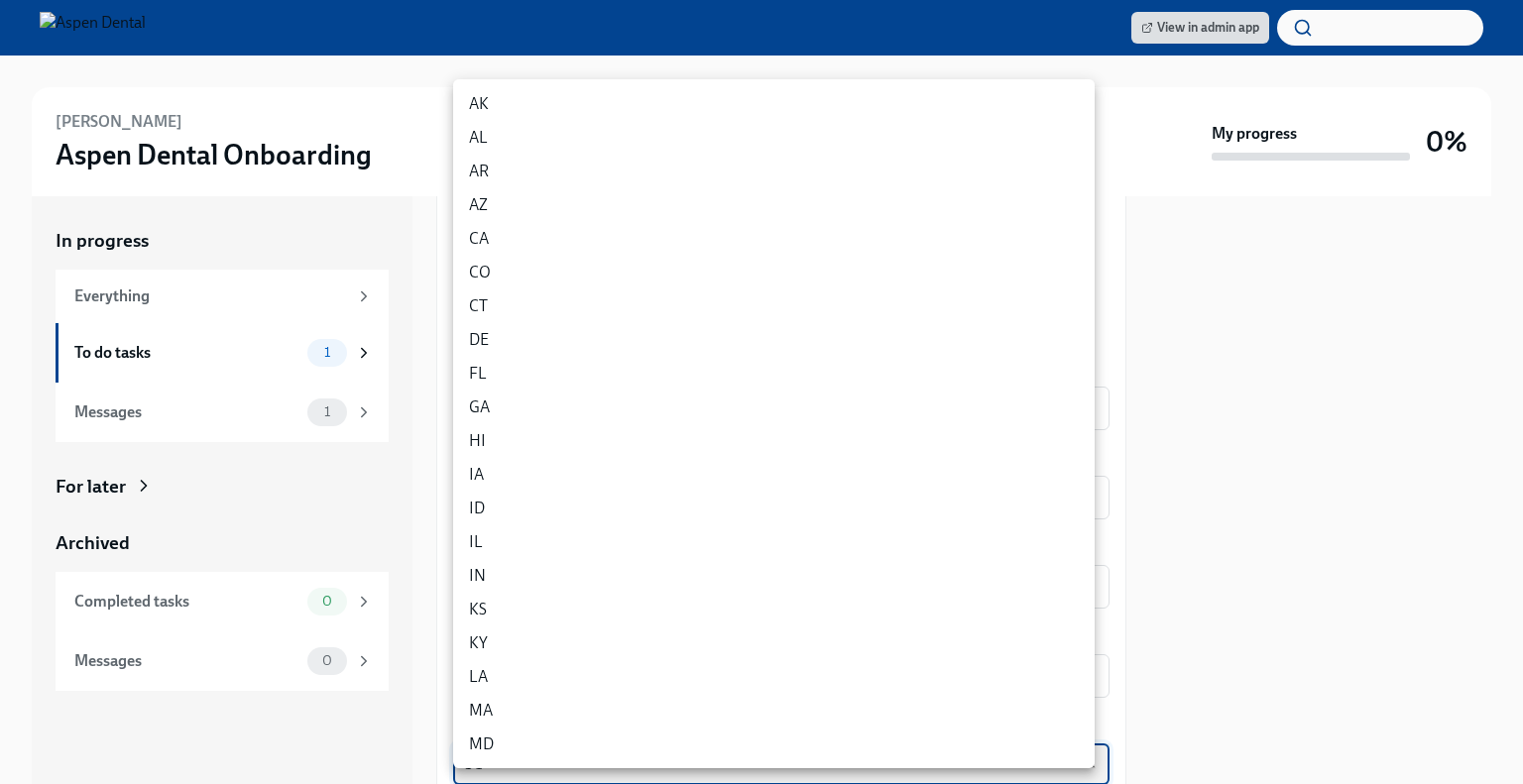 type on "f_iRdeJEm" 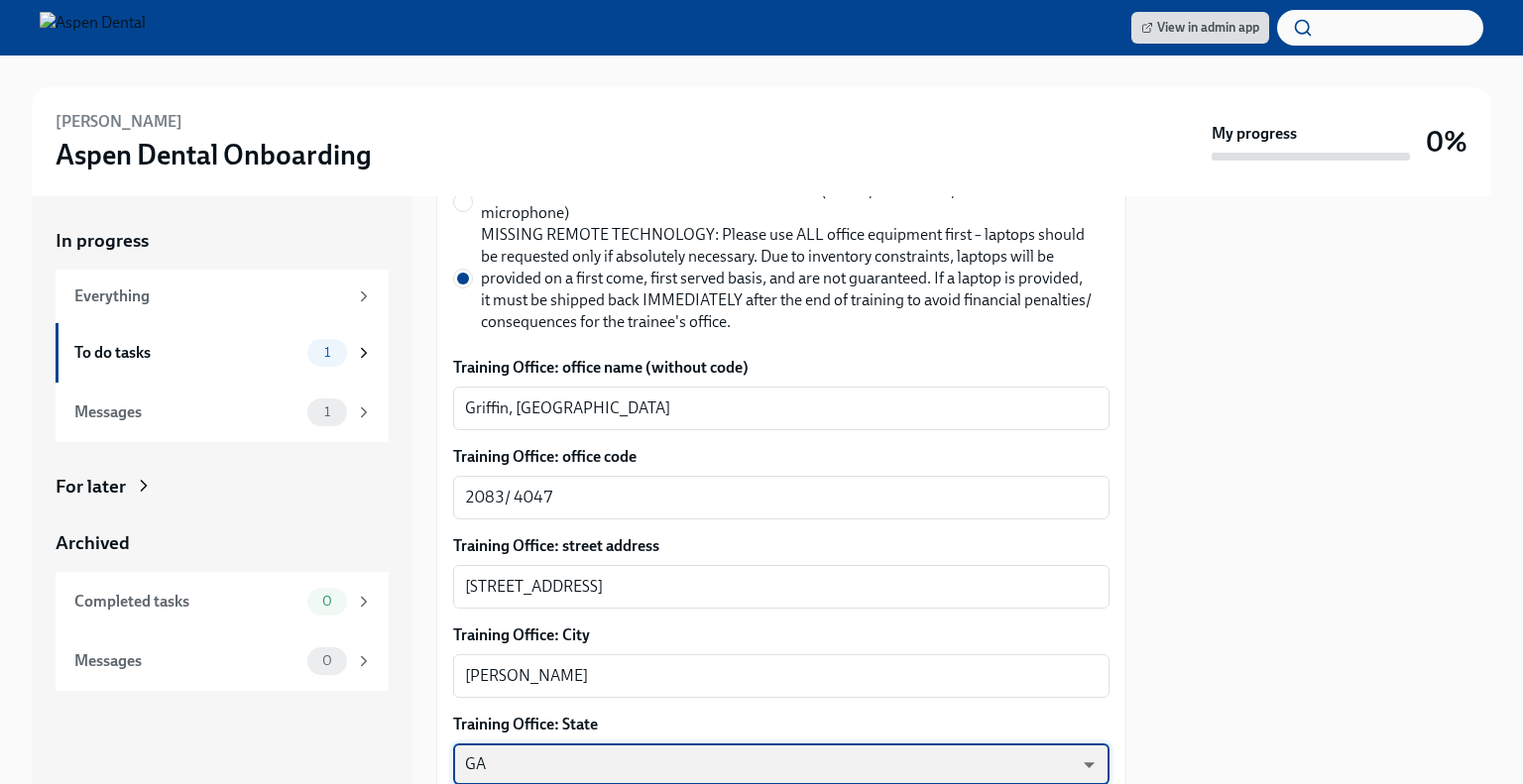 scroll, scrollTop: 0, scrollLeft: 0, axis: both 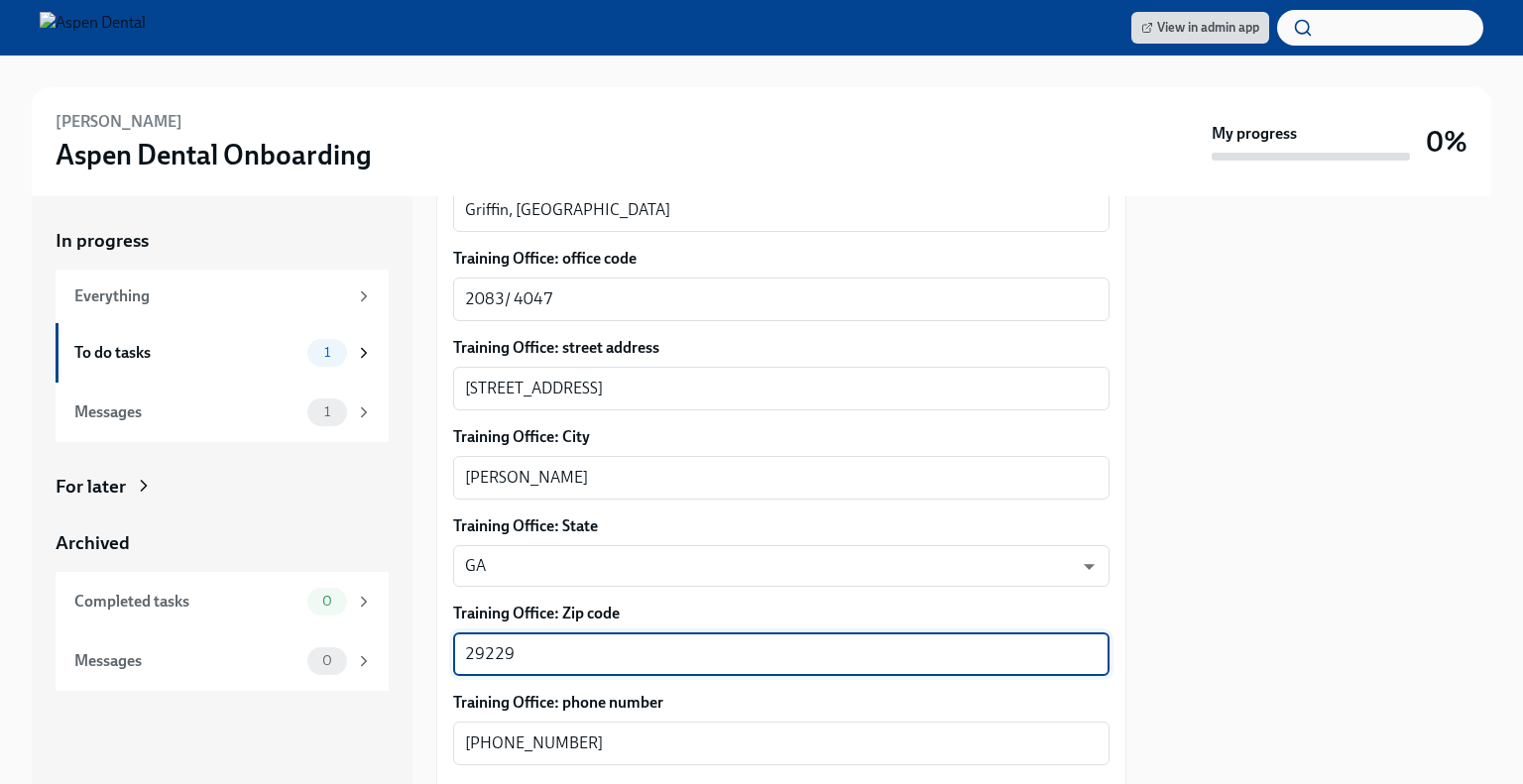 drag, startPoint x: 631, startPoint y: 652, endPoint x: 431, endPoint y: 673, distance: 201.09948 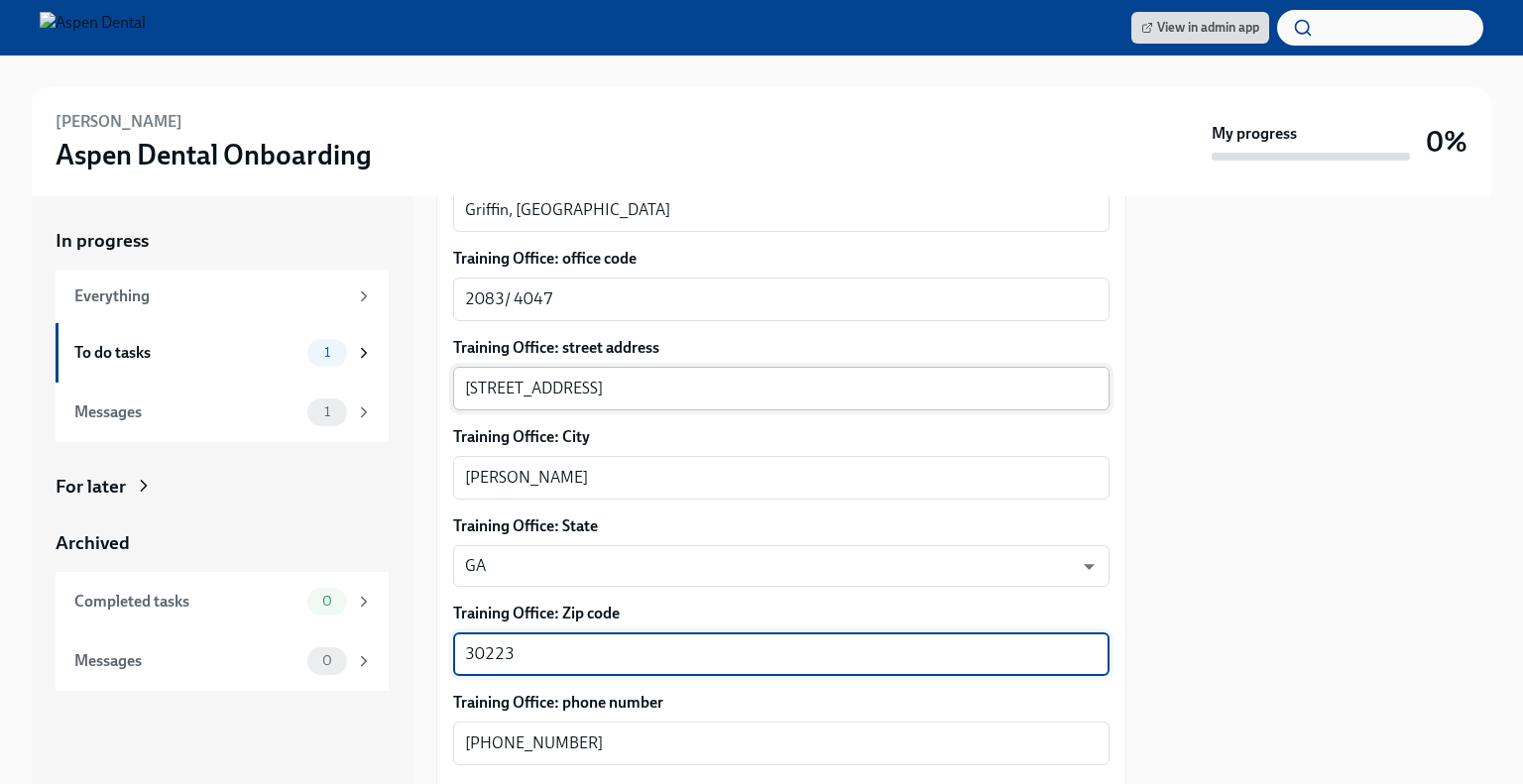 type on "30223" 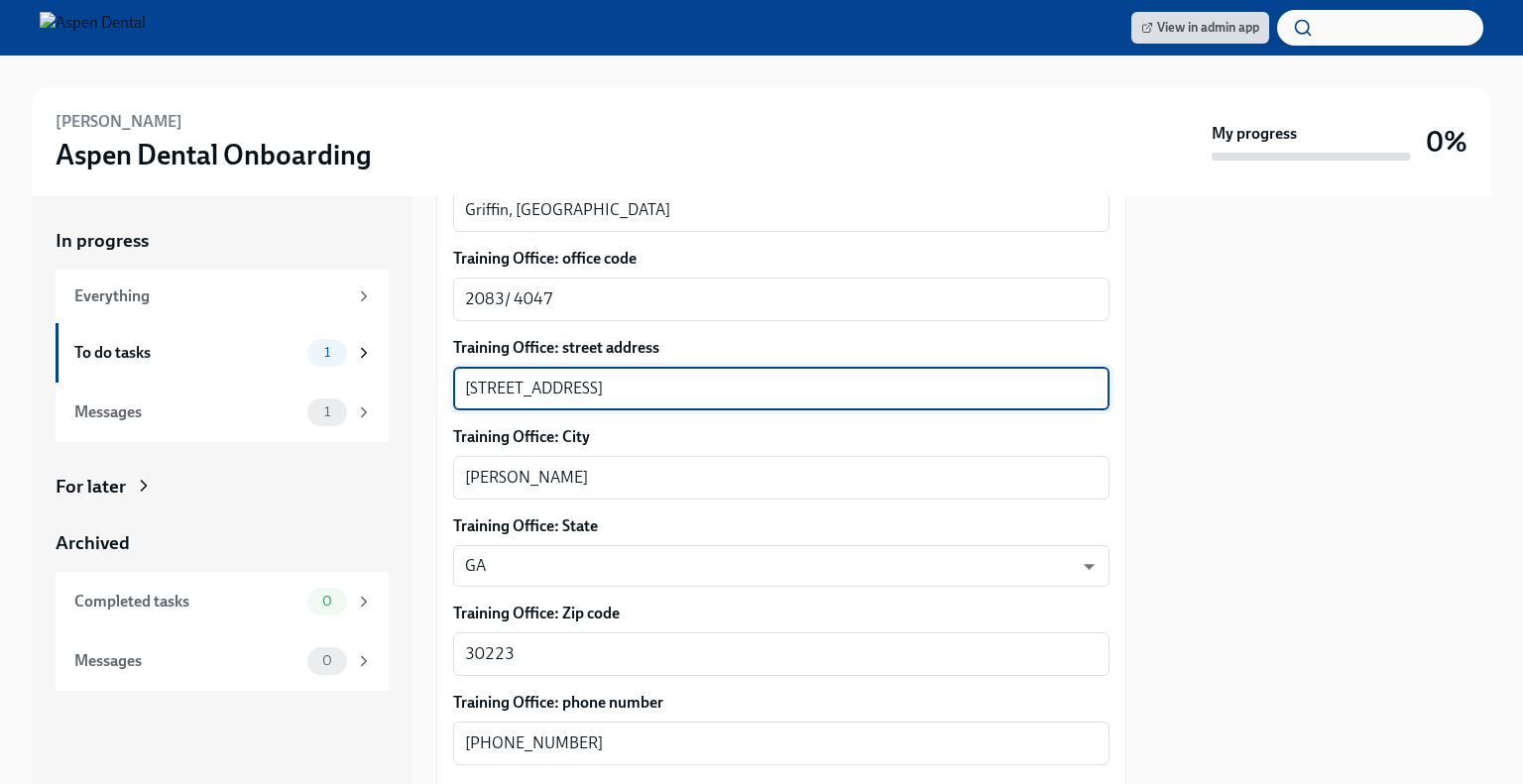 drag, startPoint x: 744, startPoint y: 388, endPoint x: 572, endPoint y: 391, distance: 172.02616 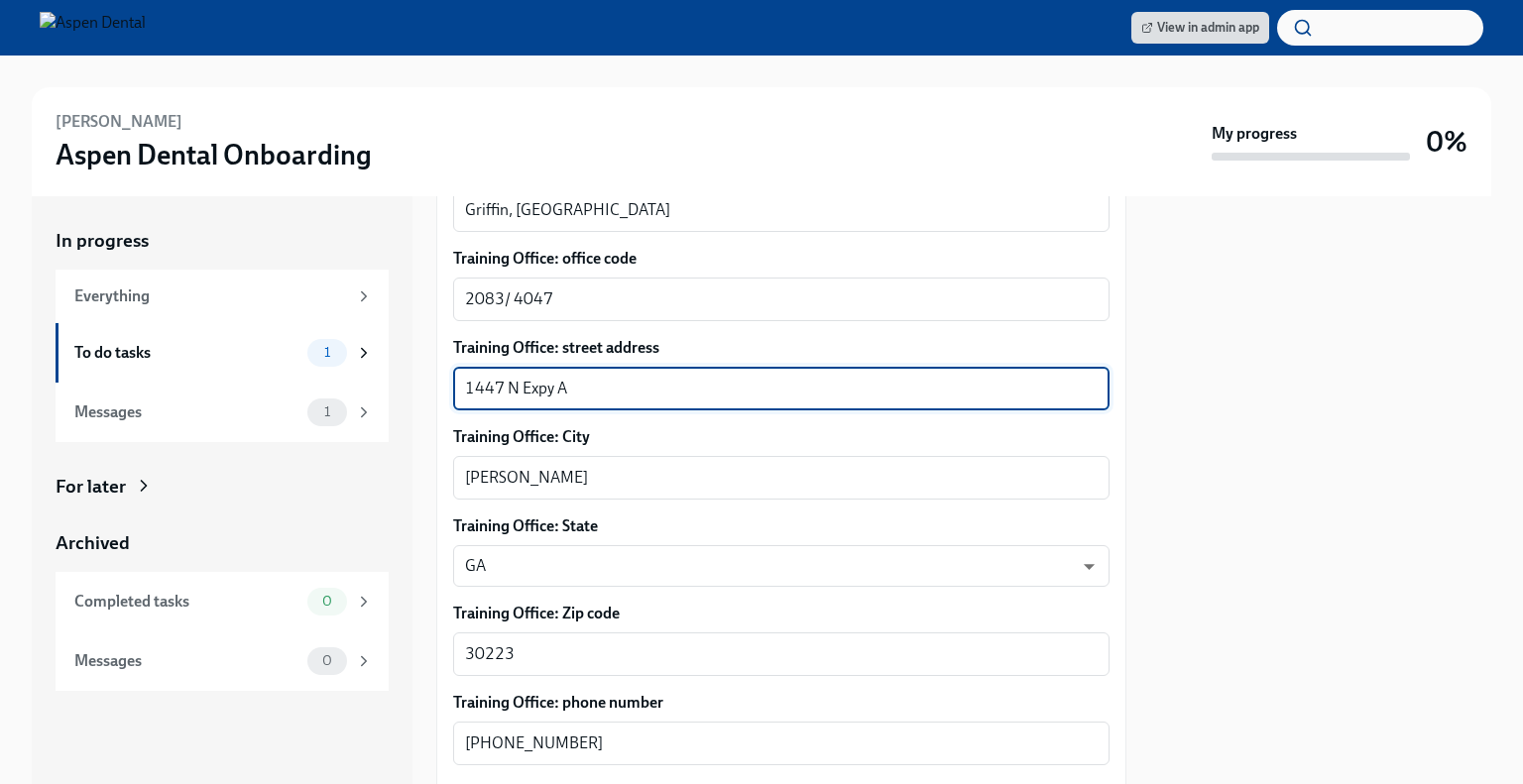 type on "1447 N Expy A" 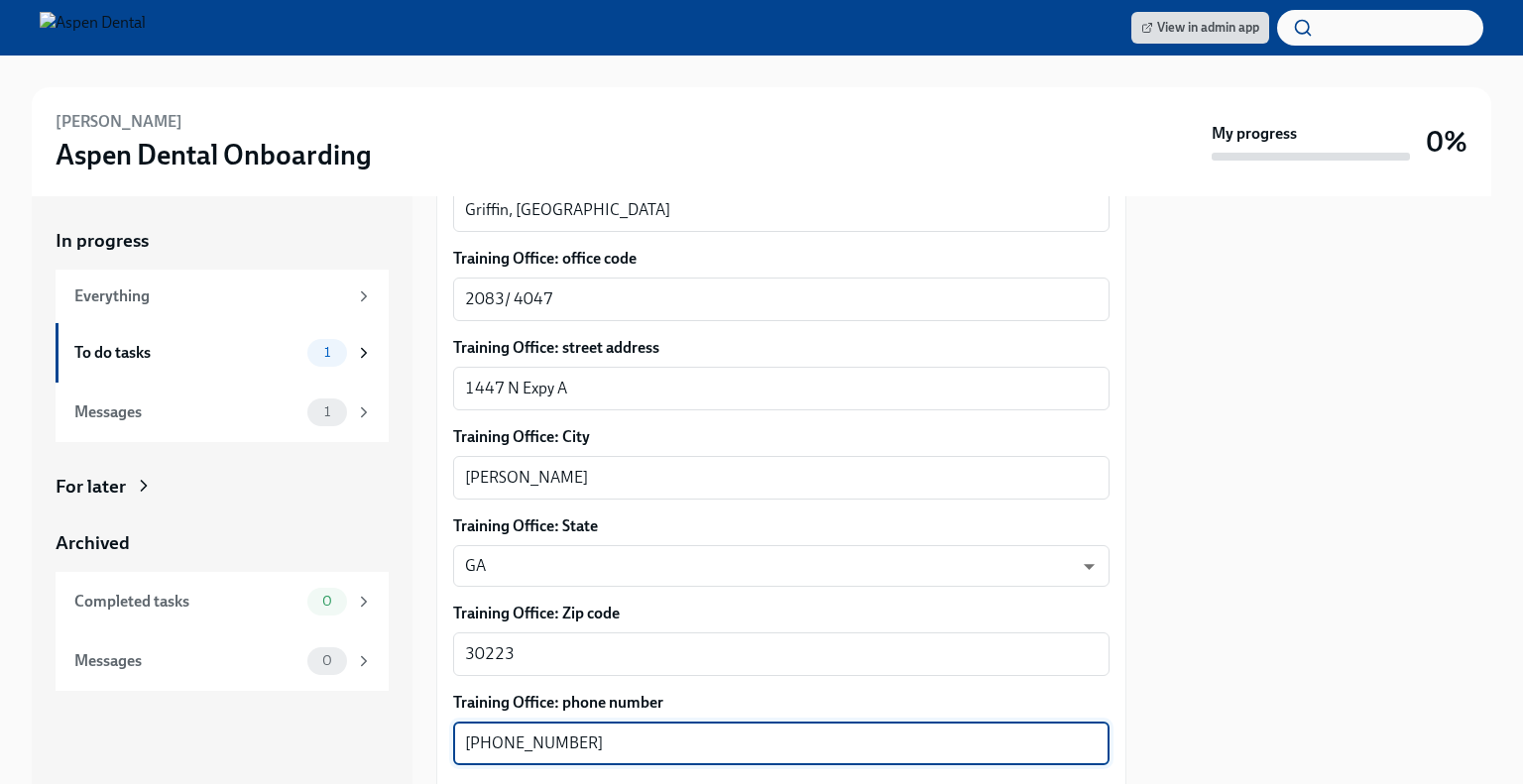 drag, startPoint x: 622, startPoint y: 740, endPoint x: 385, endPoint y: 746, distance: 237.0759 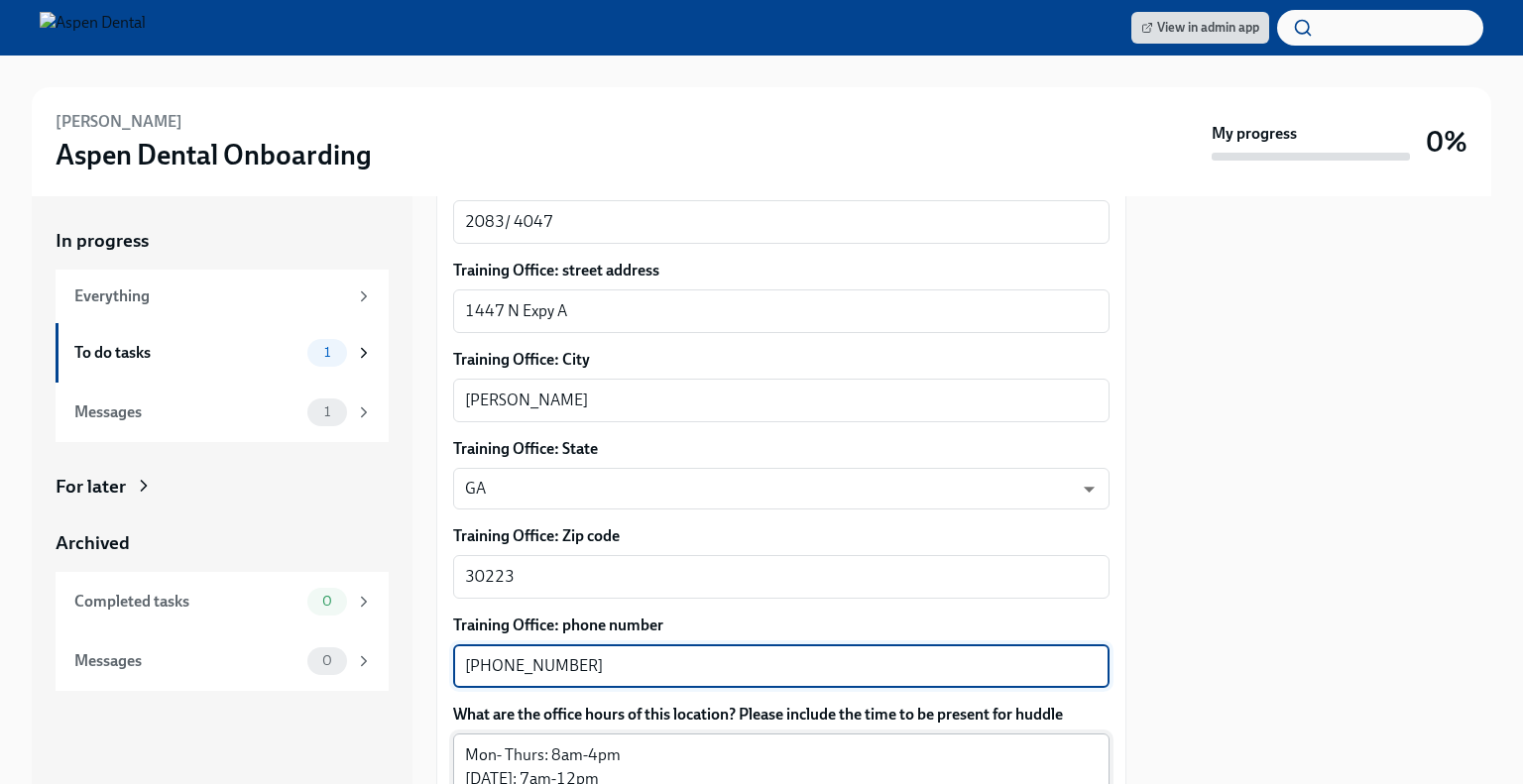 scroll, scrollTop: 1421, scrollLeft: 0, axis: vertical 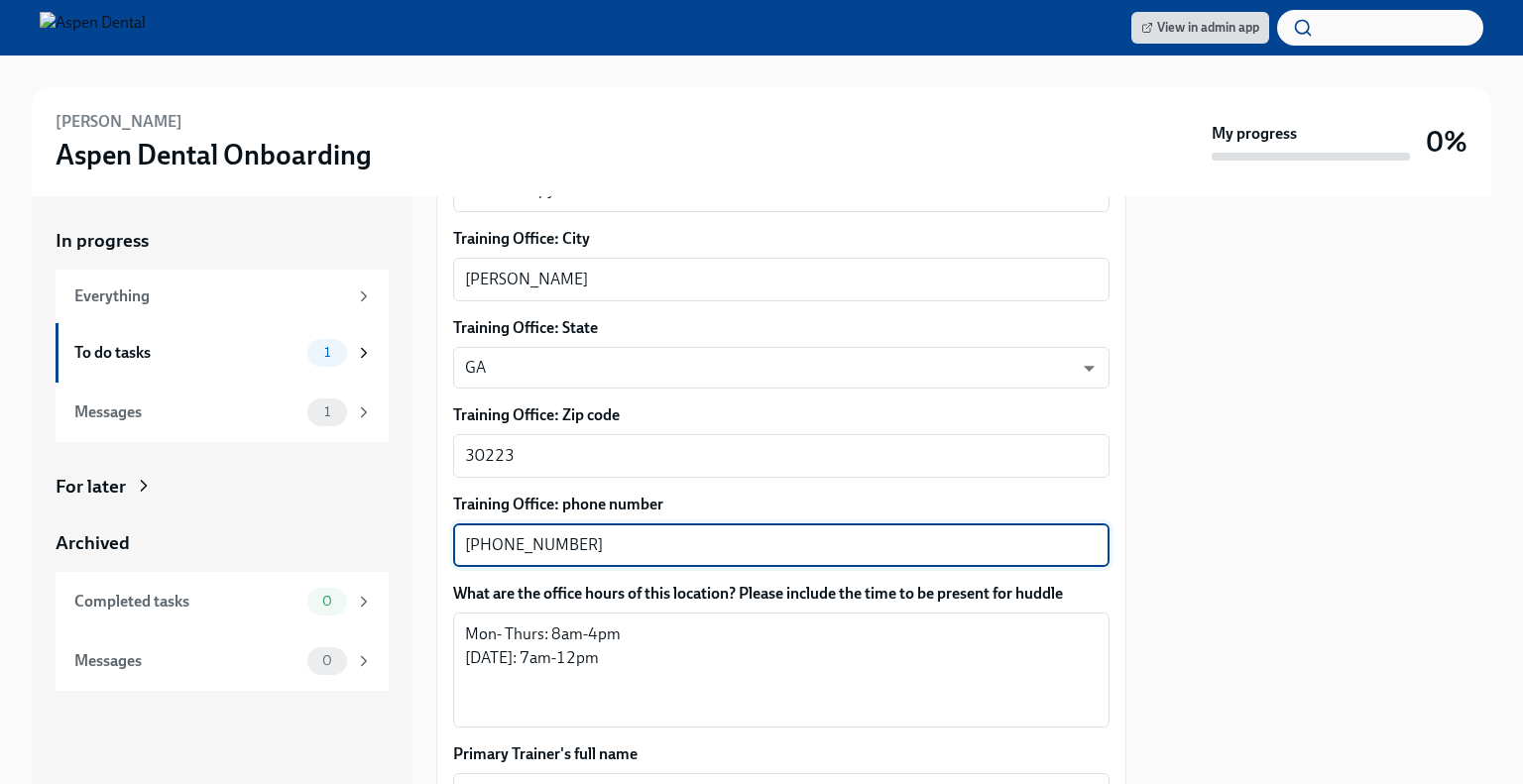 type on "[PHONE_NUMBER]" 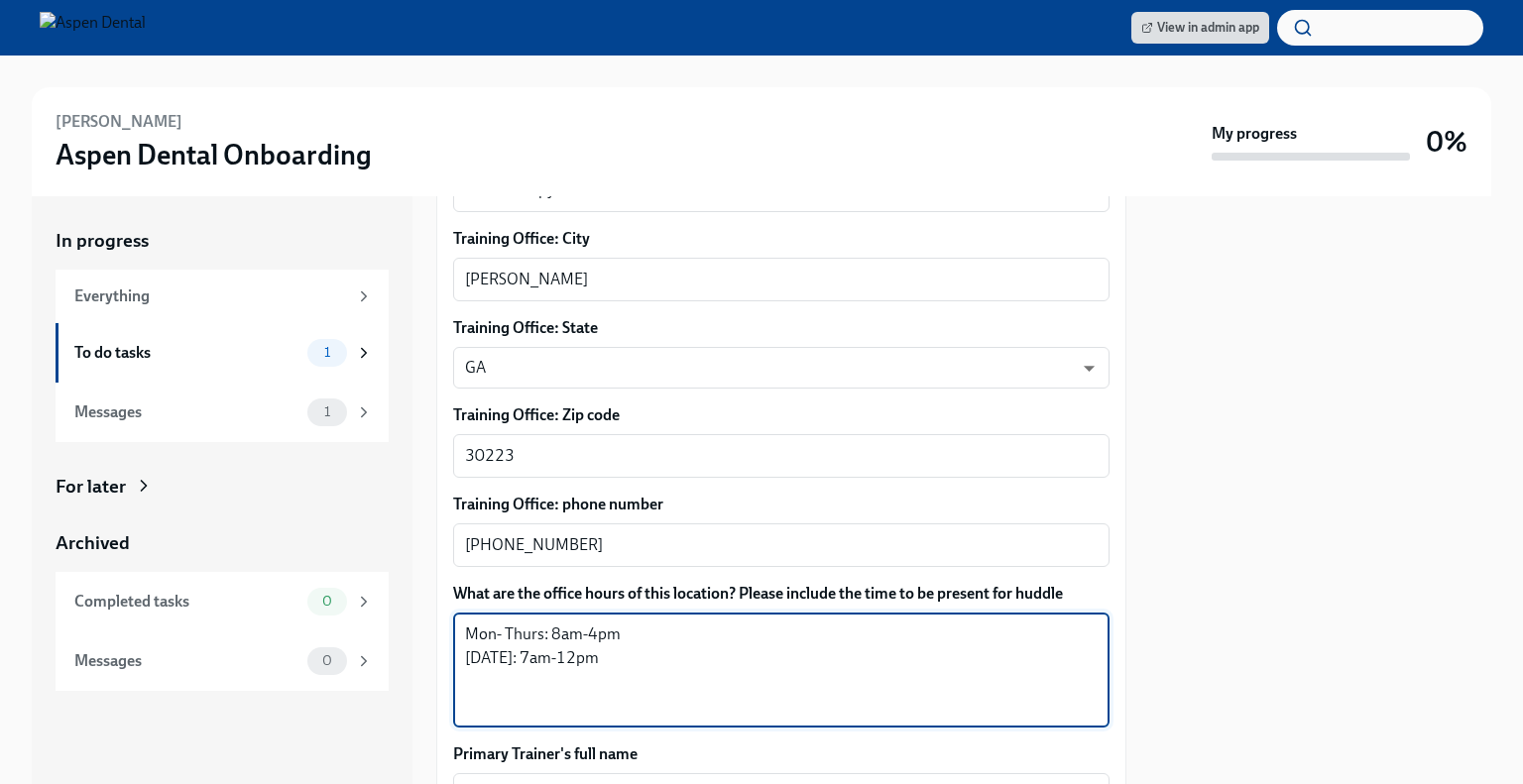 drag, startPoint x: 625, startPoint y: 635, endPoint x: 588, endPoint y: 625, distance: 38.327536 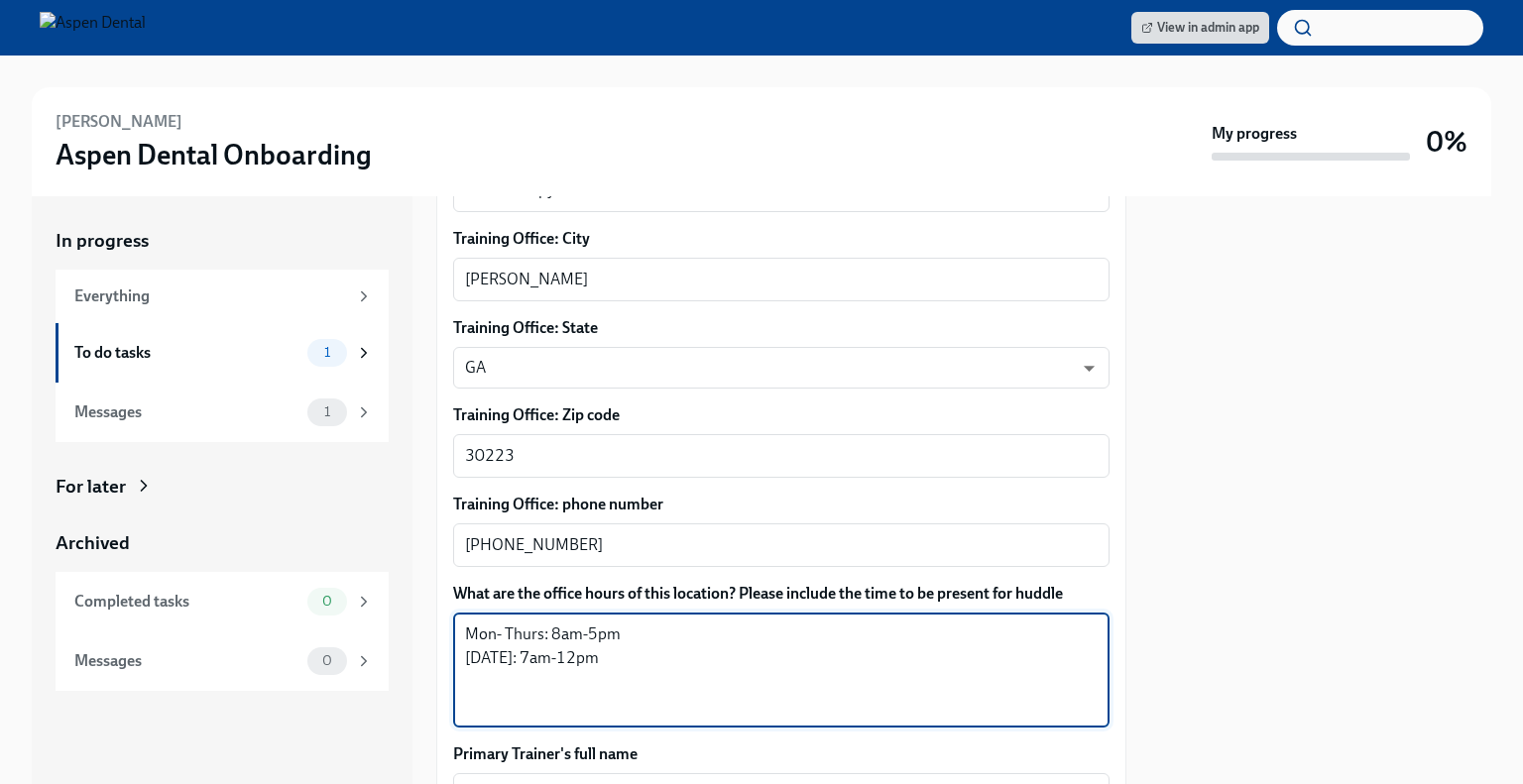 click on "Mon- Thurs: 8am-5pm
[DATE]: 7am-12pm" at bounding box center (781, 670) 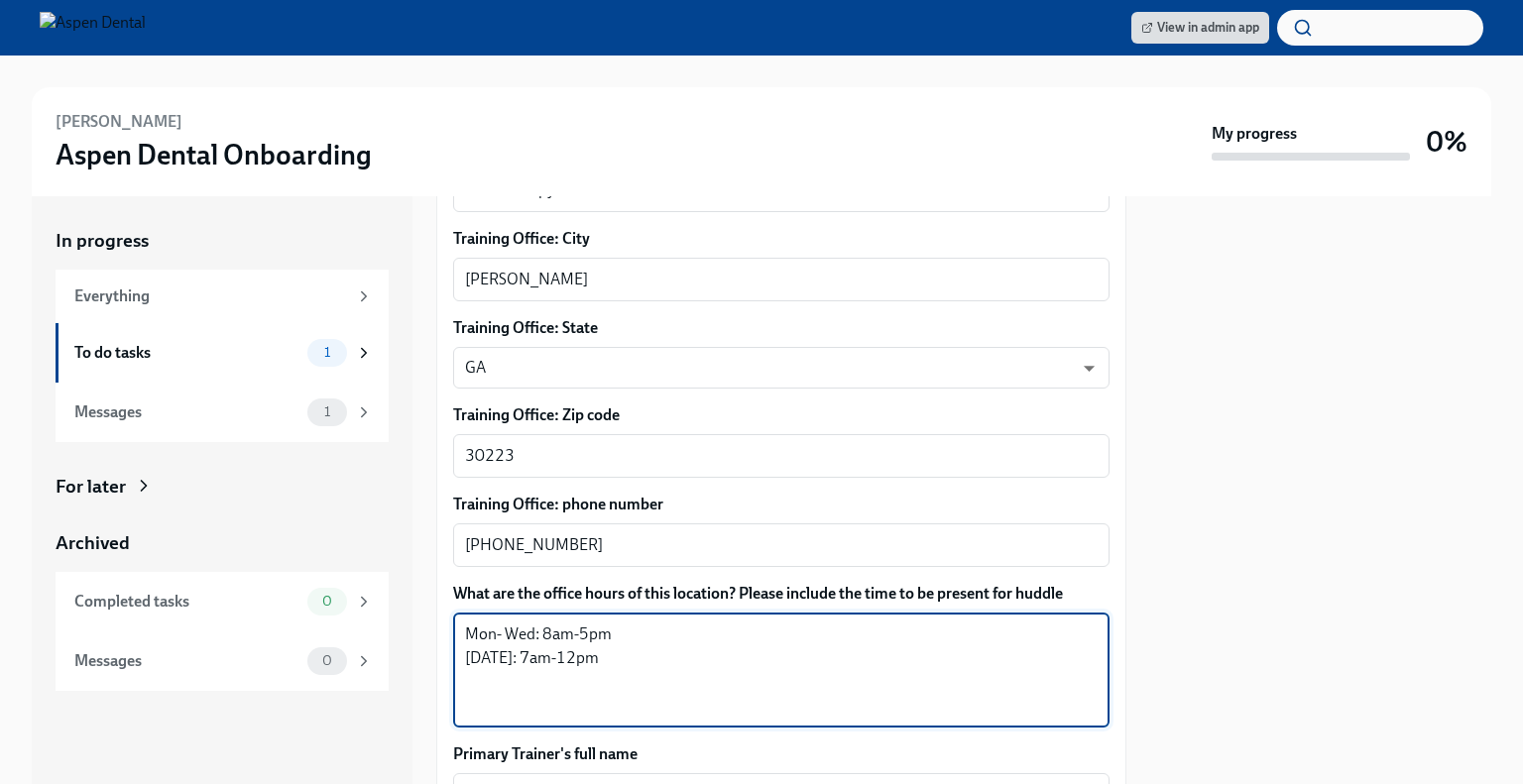 click on "Mon- Wed: 8am-5pm
[DATE]: 7am-12pm" at bounding box center [781, 670] 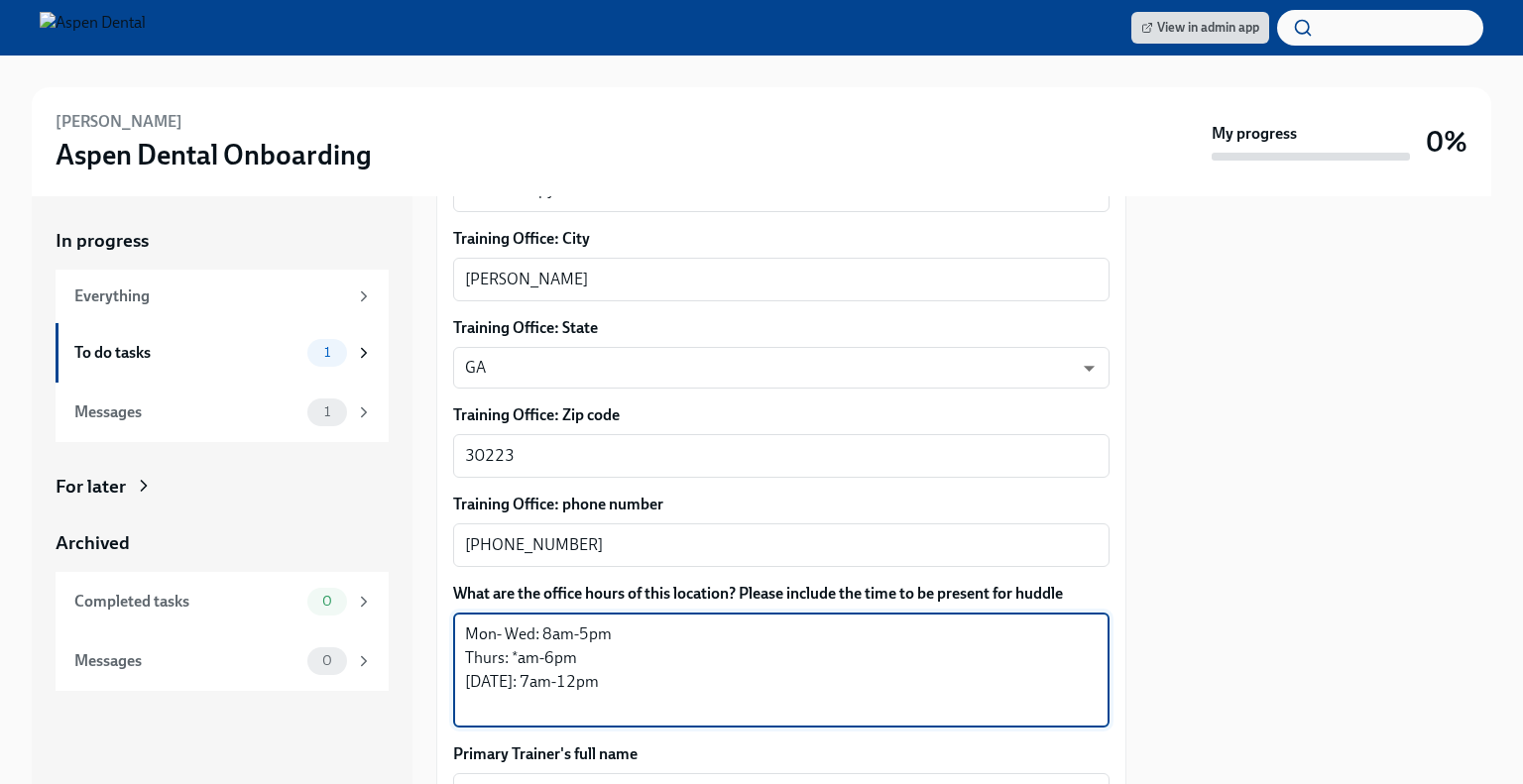 click on "Mon- Wed: 8am-5pm
Thurs: *am-6pm
[DATE]: 7am-12pm" at bounding box center [781, 670] 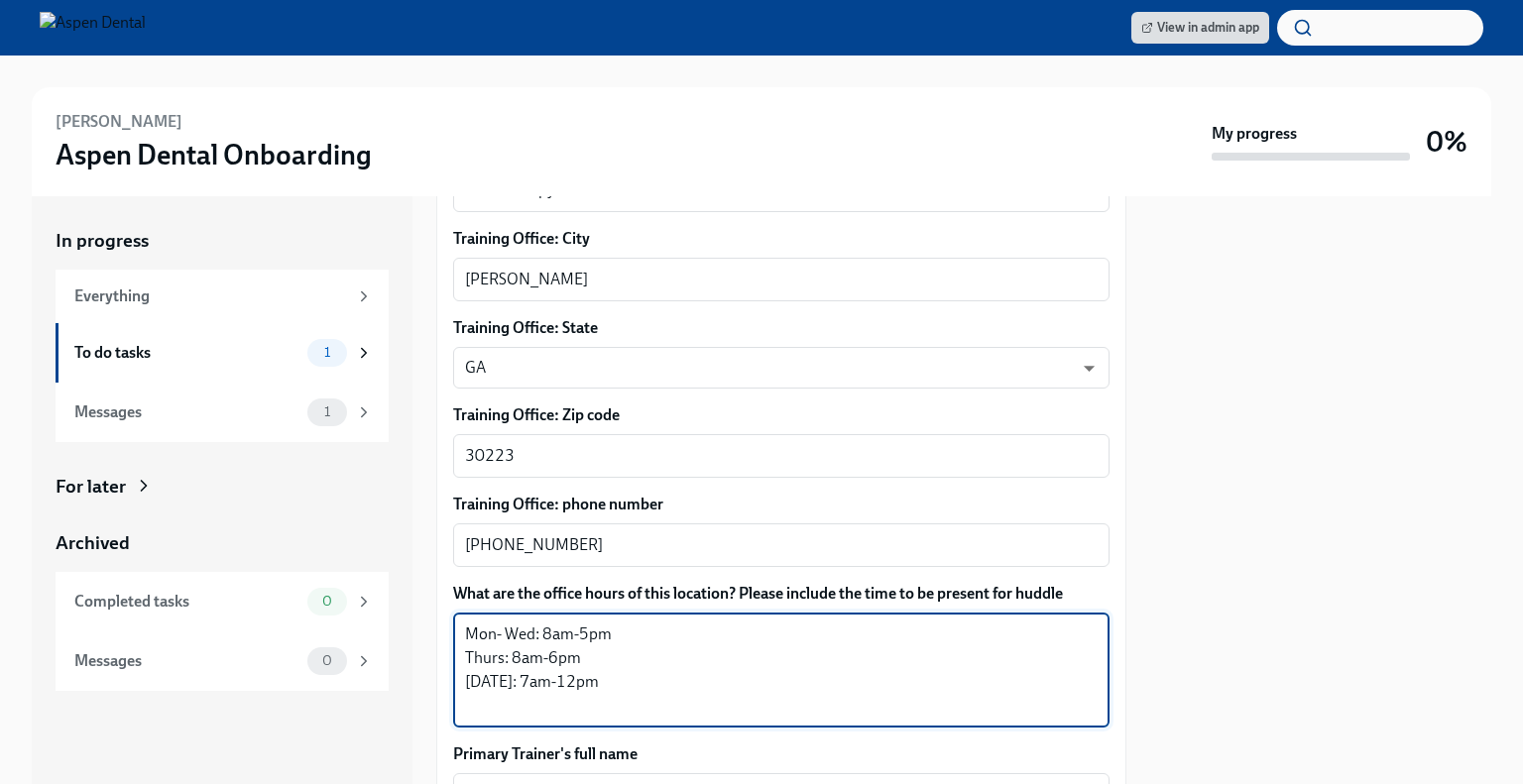 drag, startPoint x: 612, startPoint y: 681, endPoint x: 517, endPoint y: 685, distance: 95.0842 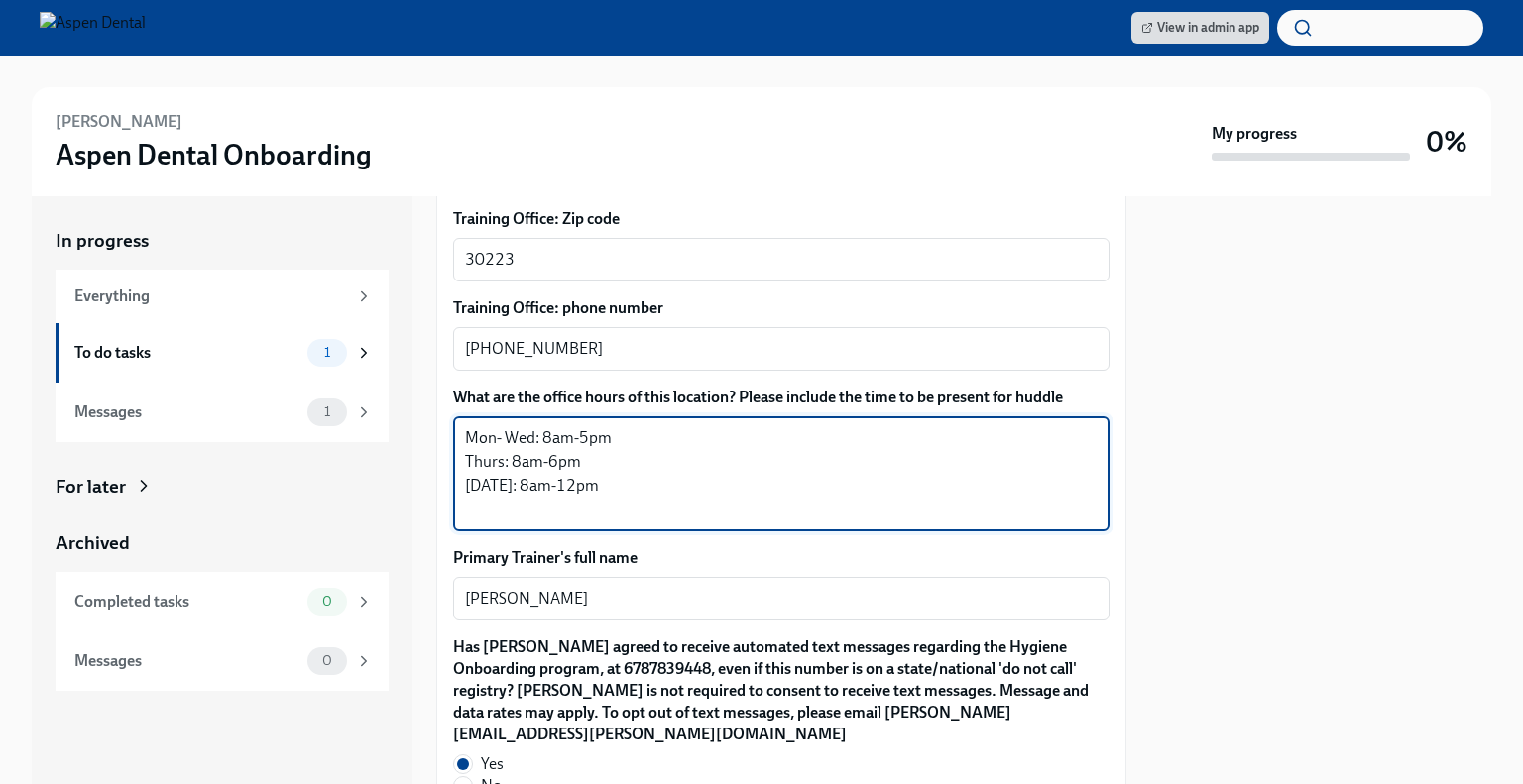 scroll, scrollTop: 1620, scrollLeft: 0, axis: vertical 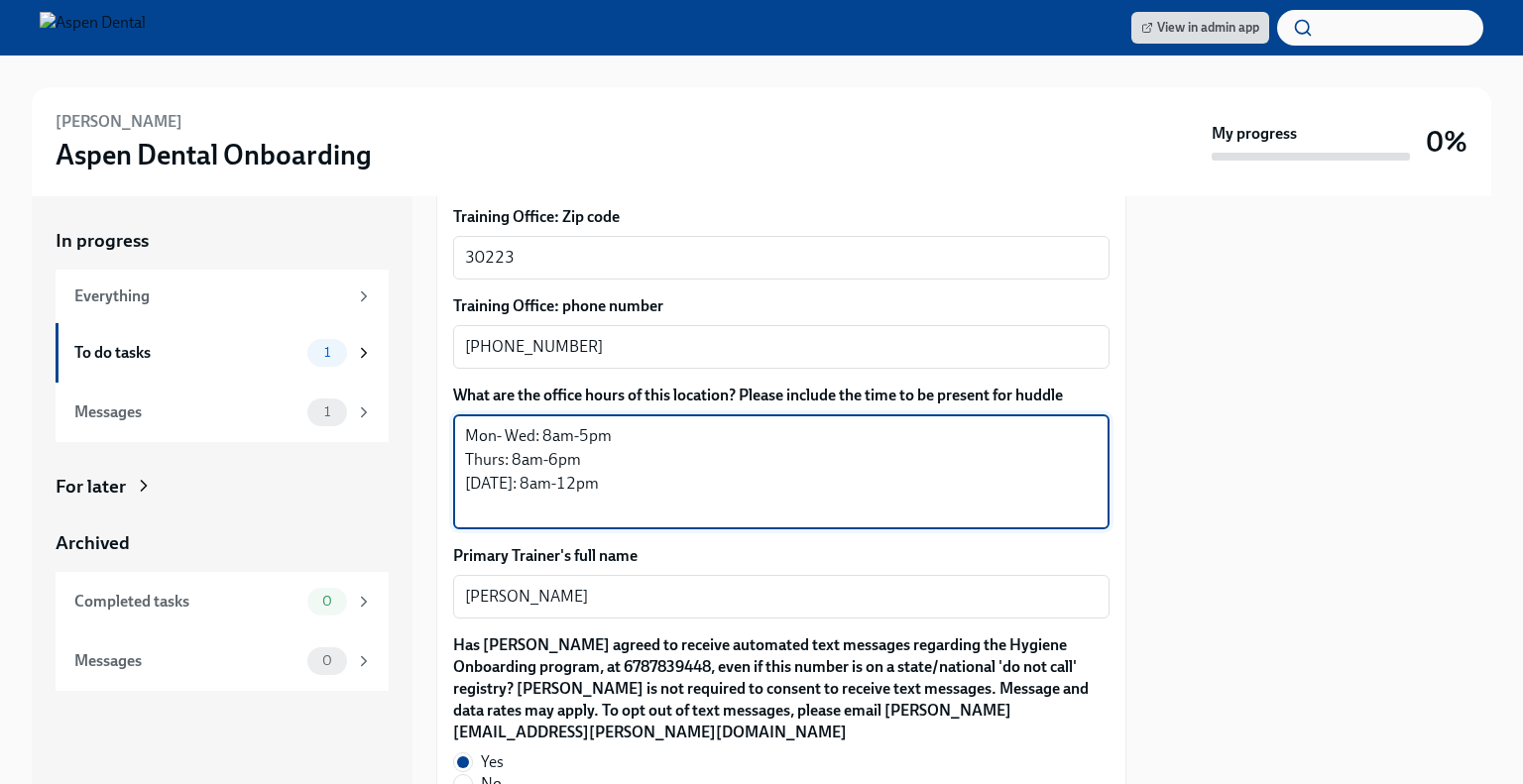 type on "Mon- Wed: 8am-5pm
Thurs: 8am-6pm
[DATE]: 8am-12pm" 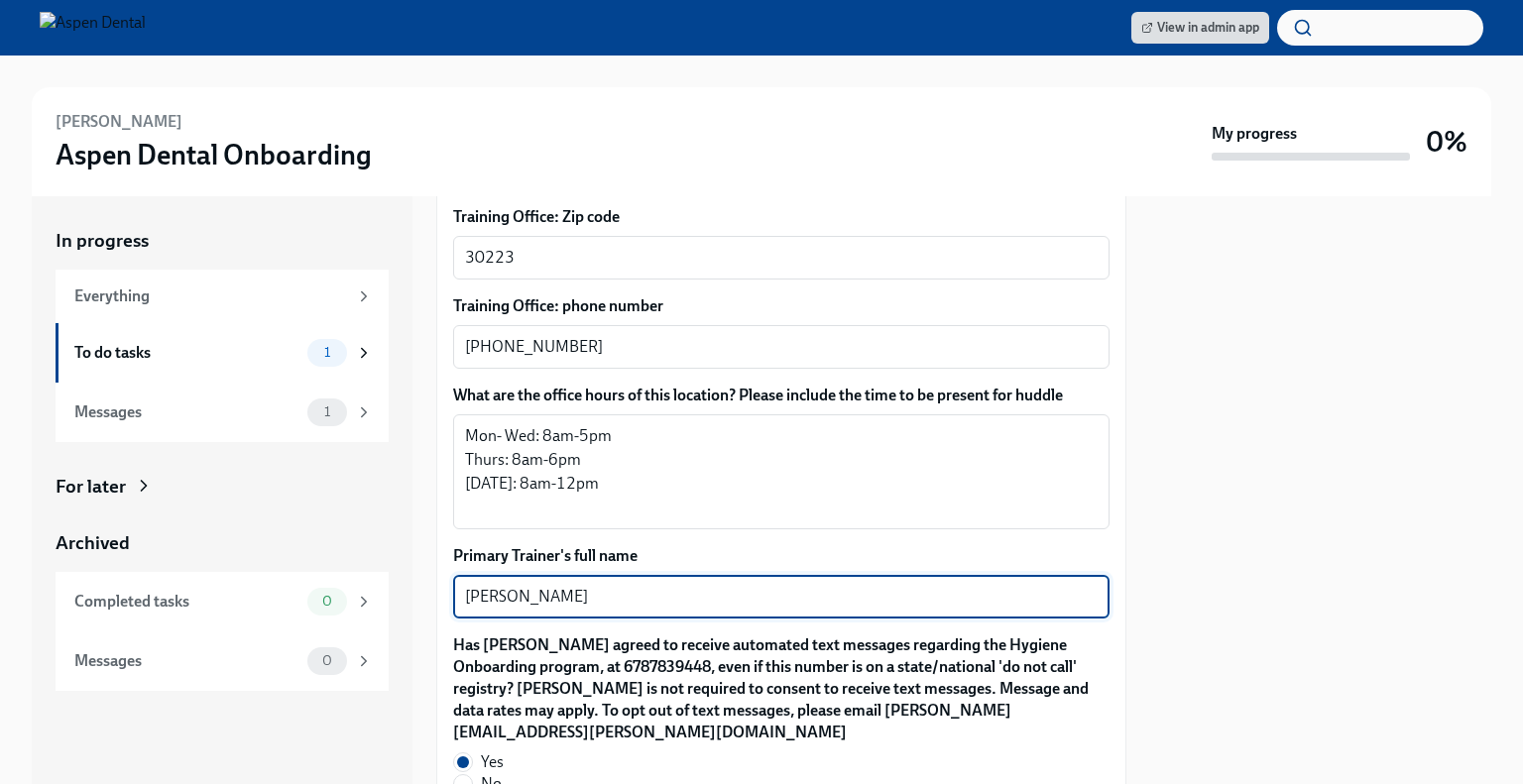 drag, startPoint x: 651, startPoint y: 590, endPoint x: 448, endPoint y: 586, distance: 203.03941 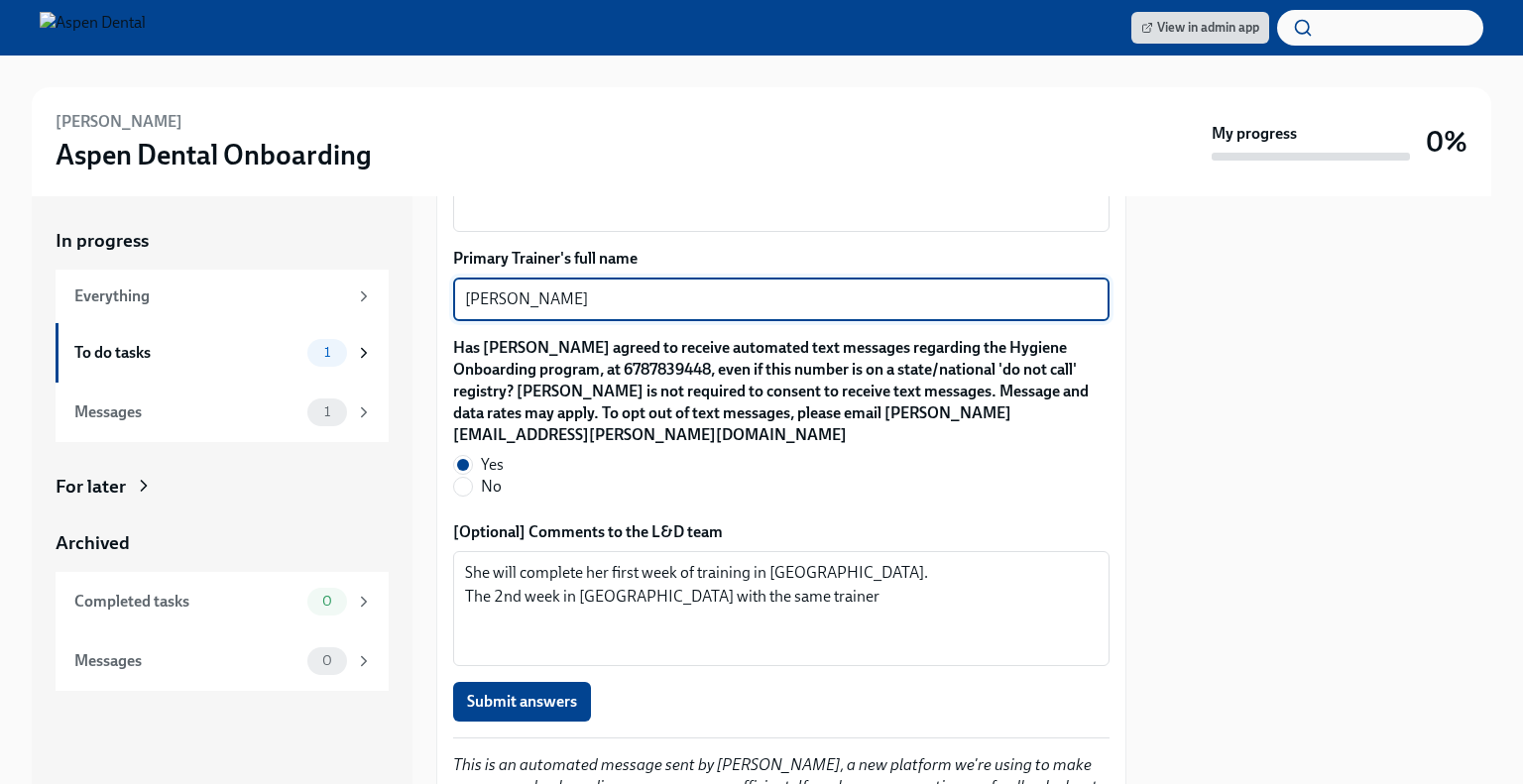 scroll, scrollTop: 2010, scrollLeft: 0, axis: vertical 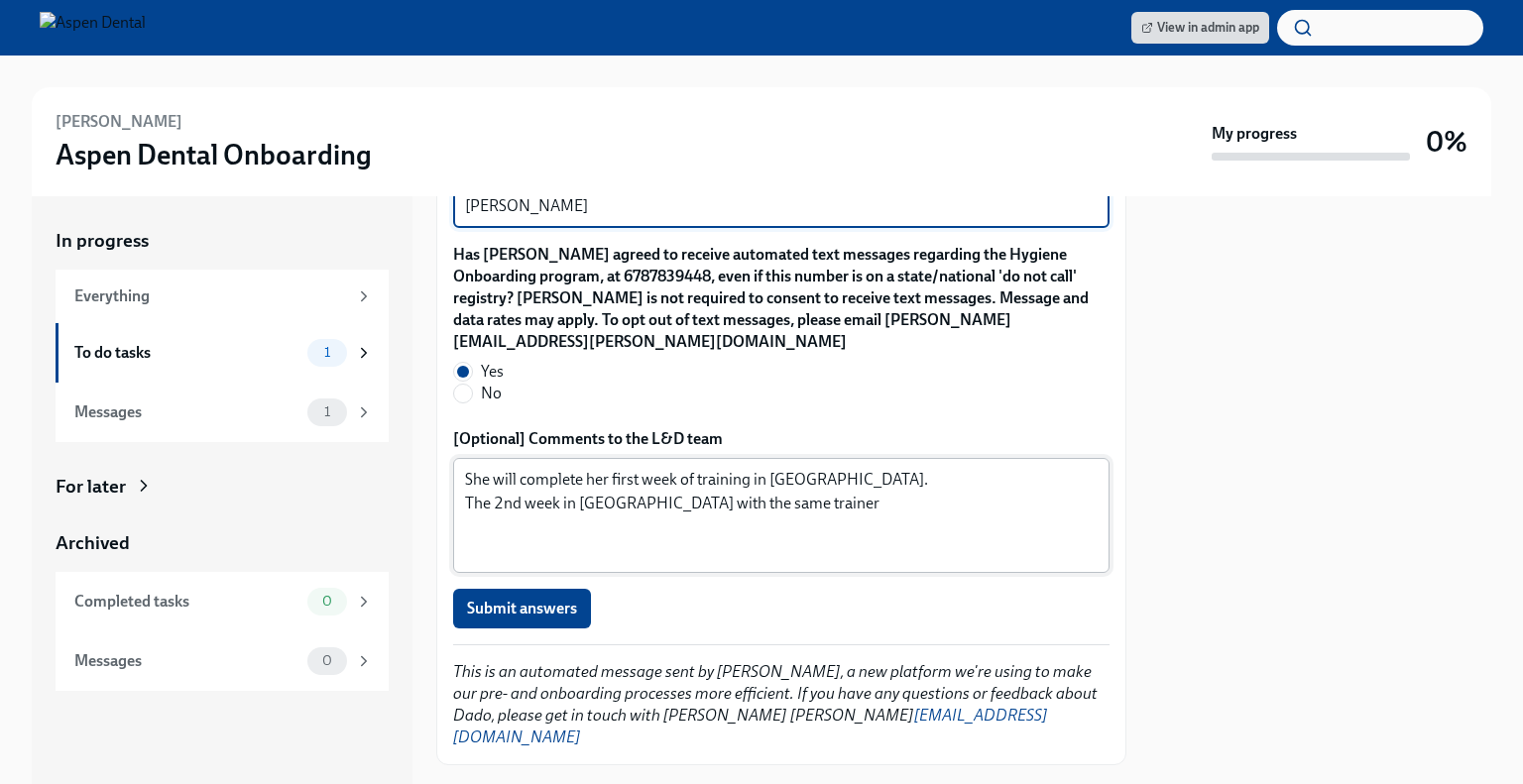 type on "[PERSON_NAME]" 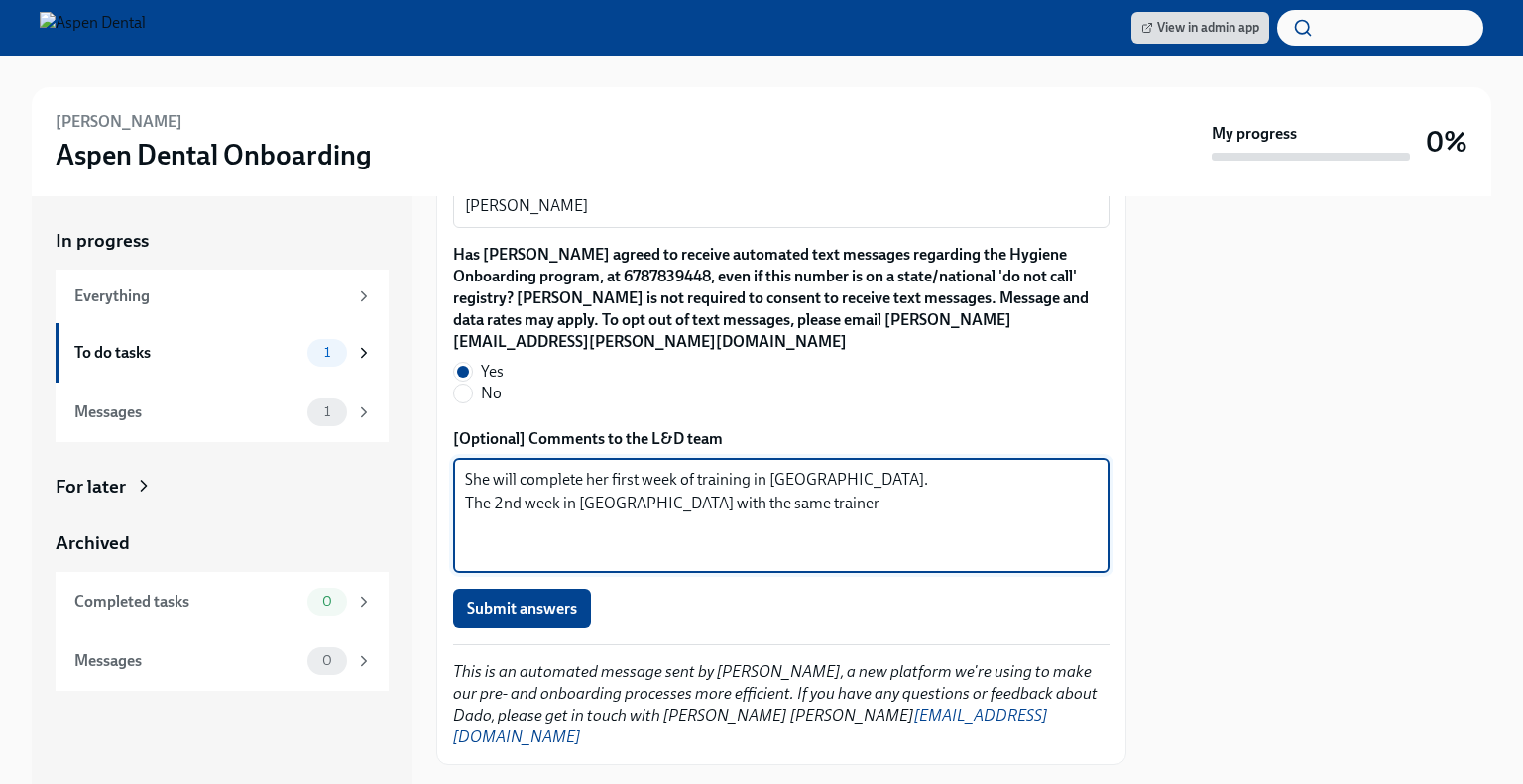 drag, startPoint x: 816, startPoint y: 475, endPoint x: 447, endPoint y: 459, distance: 369.34672 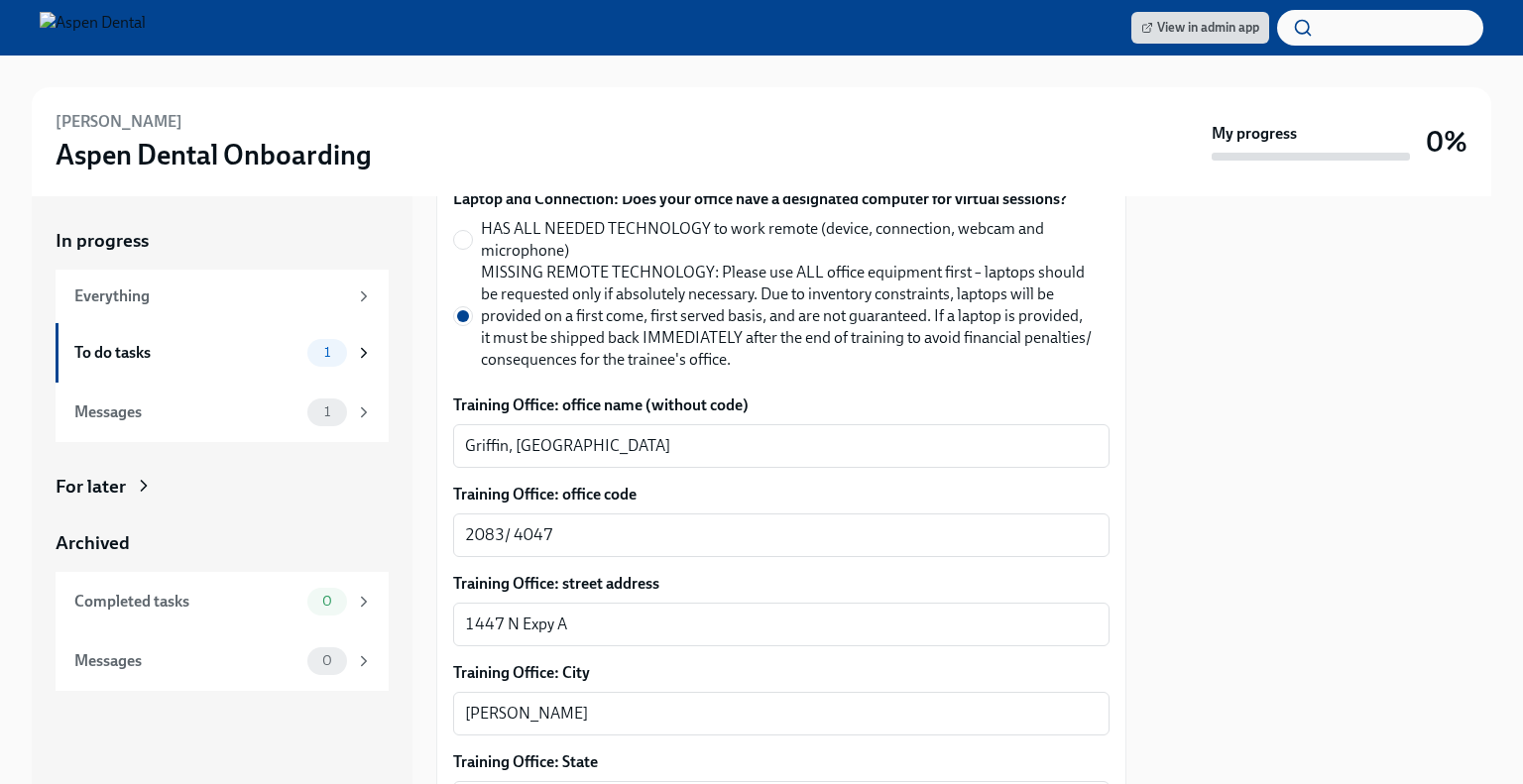 scroll, scrollTop: 1019, scrollLeft: 0, axis: vertical 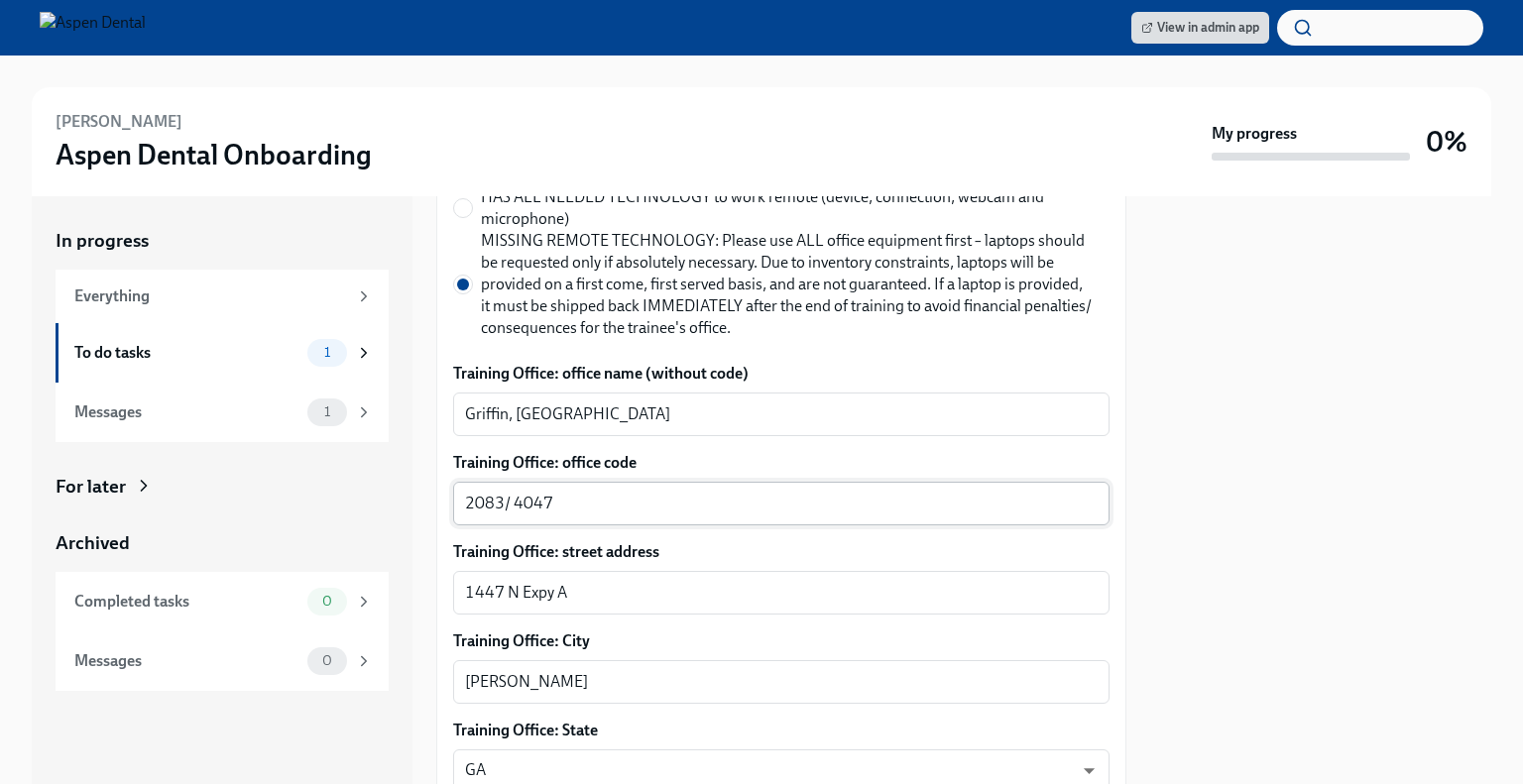 type 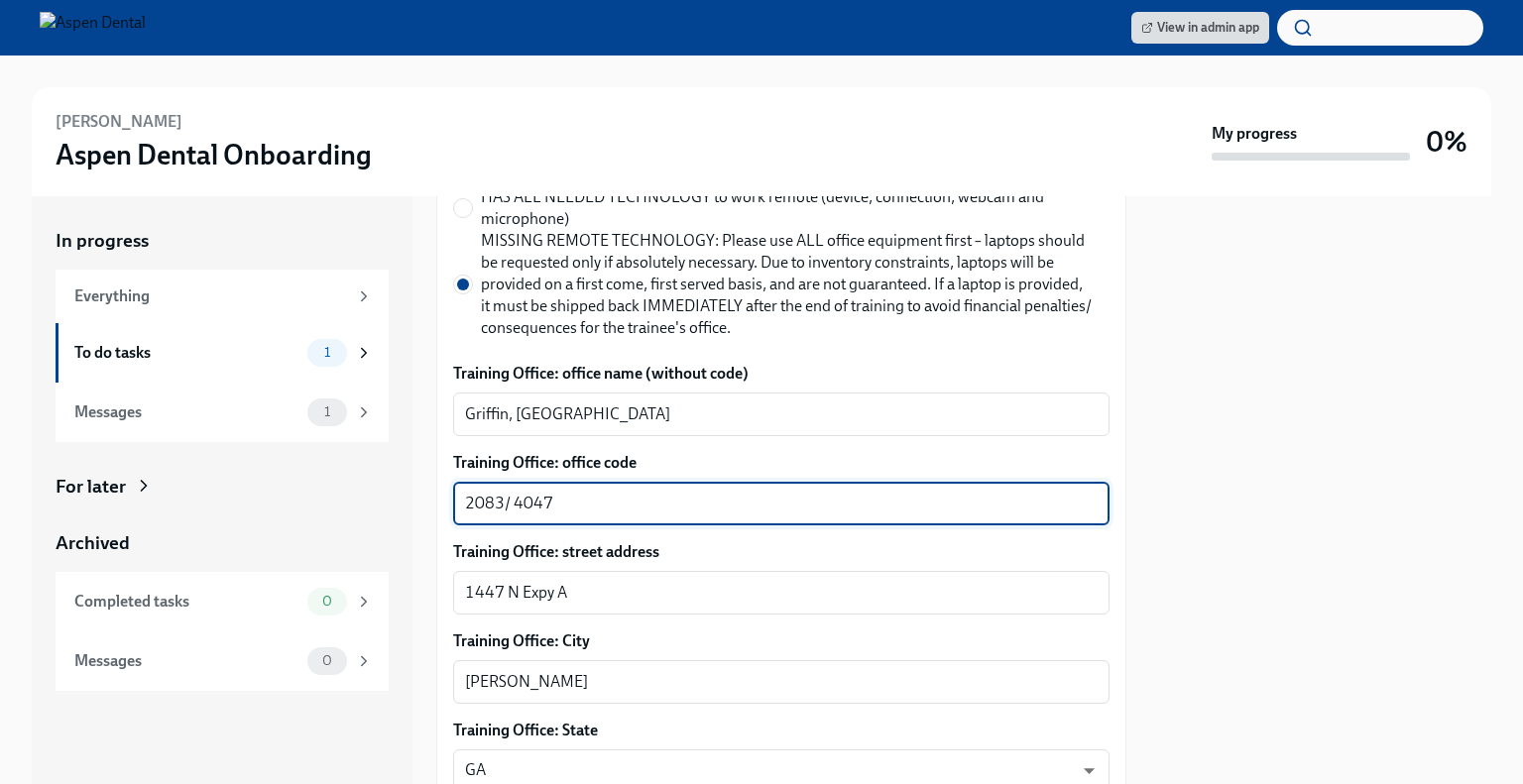 drag, startPoint x: 663, startPoint y: 500, endPoint x: 437, endPoint y: 518, distance: 226.7157 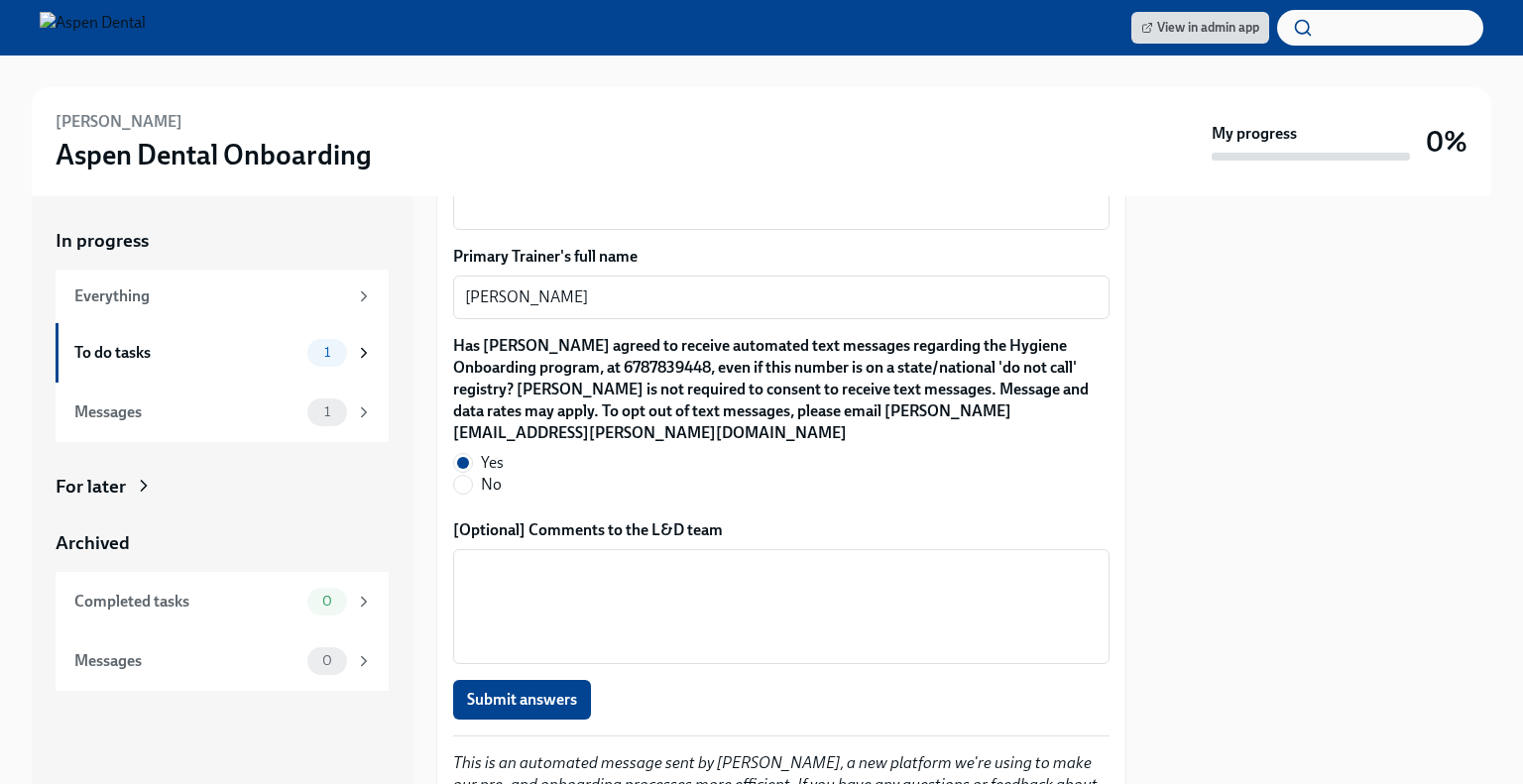 scroll, scrollTop: 2010, scrollLeft: 0, axis: vertical 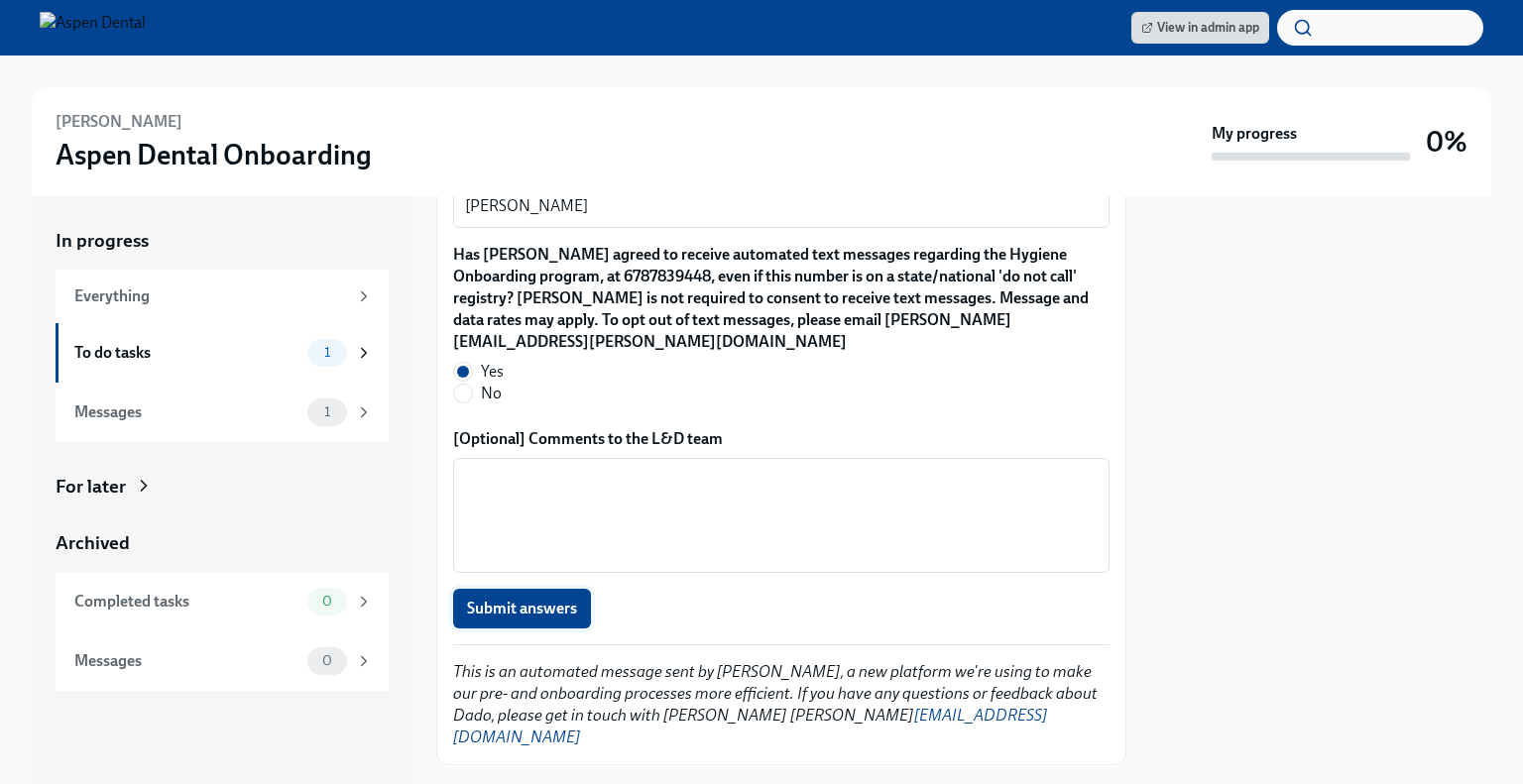 type on "3010" 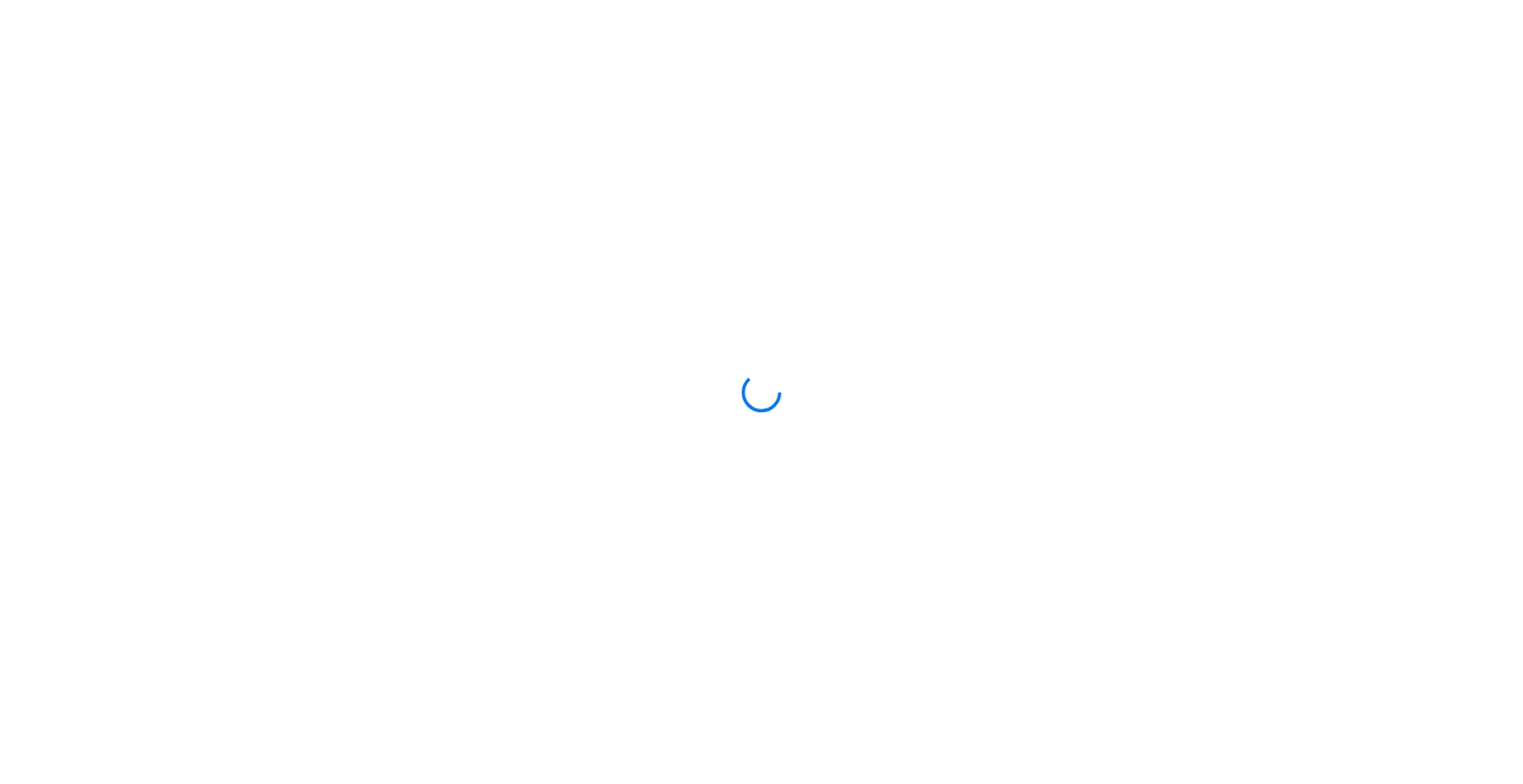 scroll, scrollTop: 0, scrollLeft: 0, axis: both 